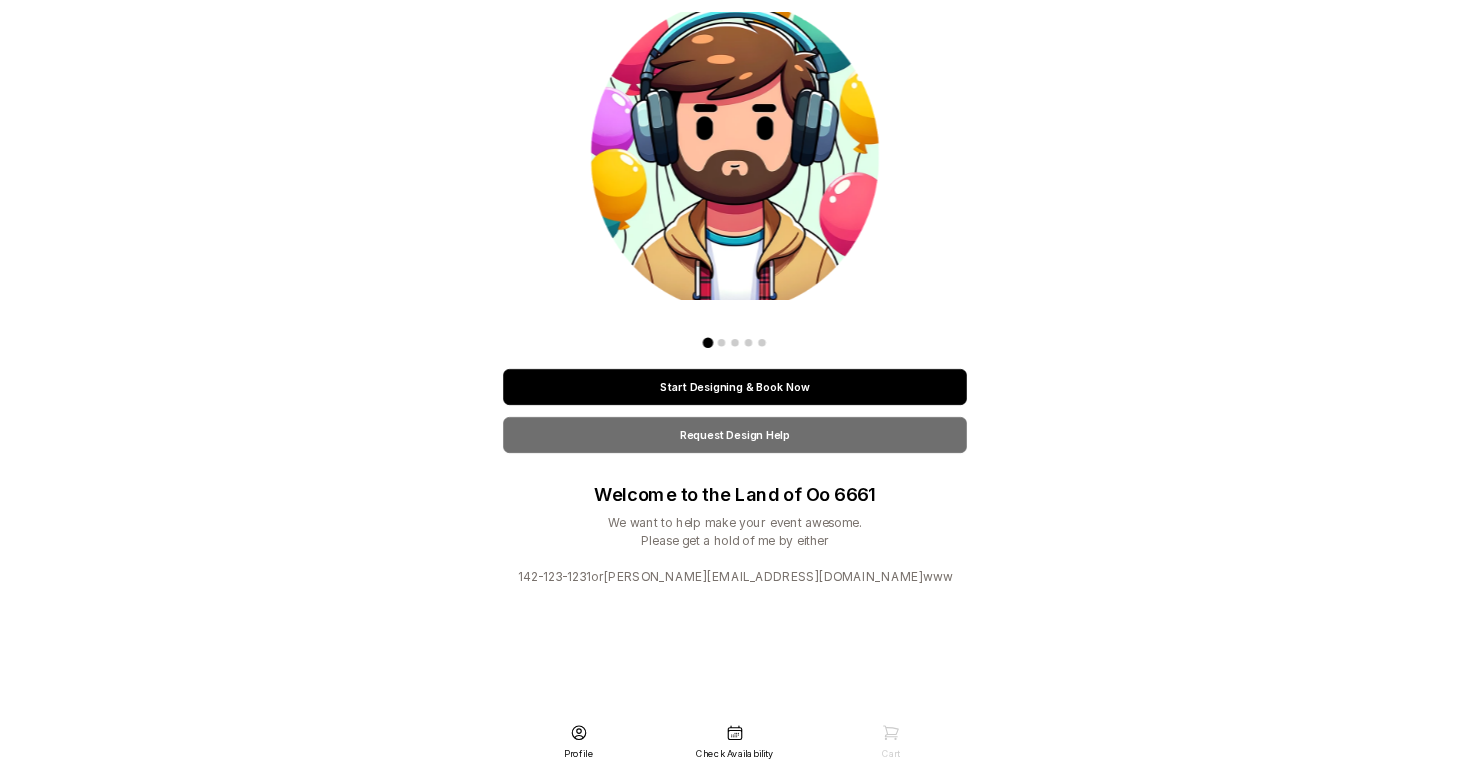 scroll, scrollTop: 0, scrollLeft: 0, axis: both 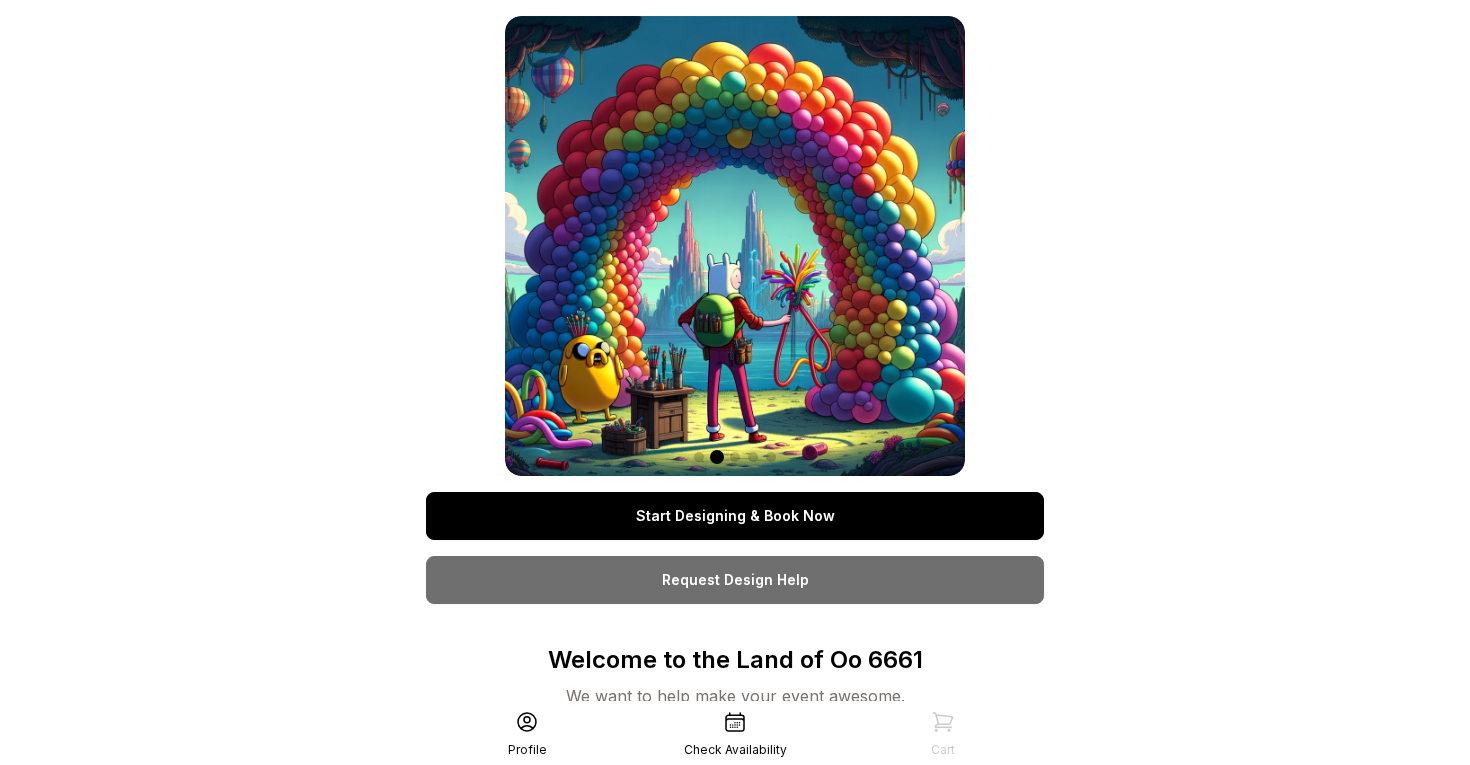 click on "Start Designing & Book Now" at bounding box center (735, 516) 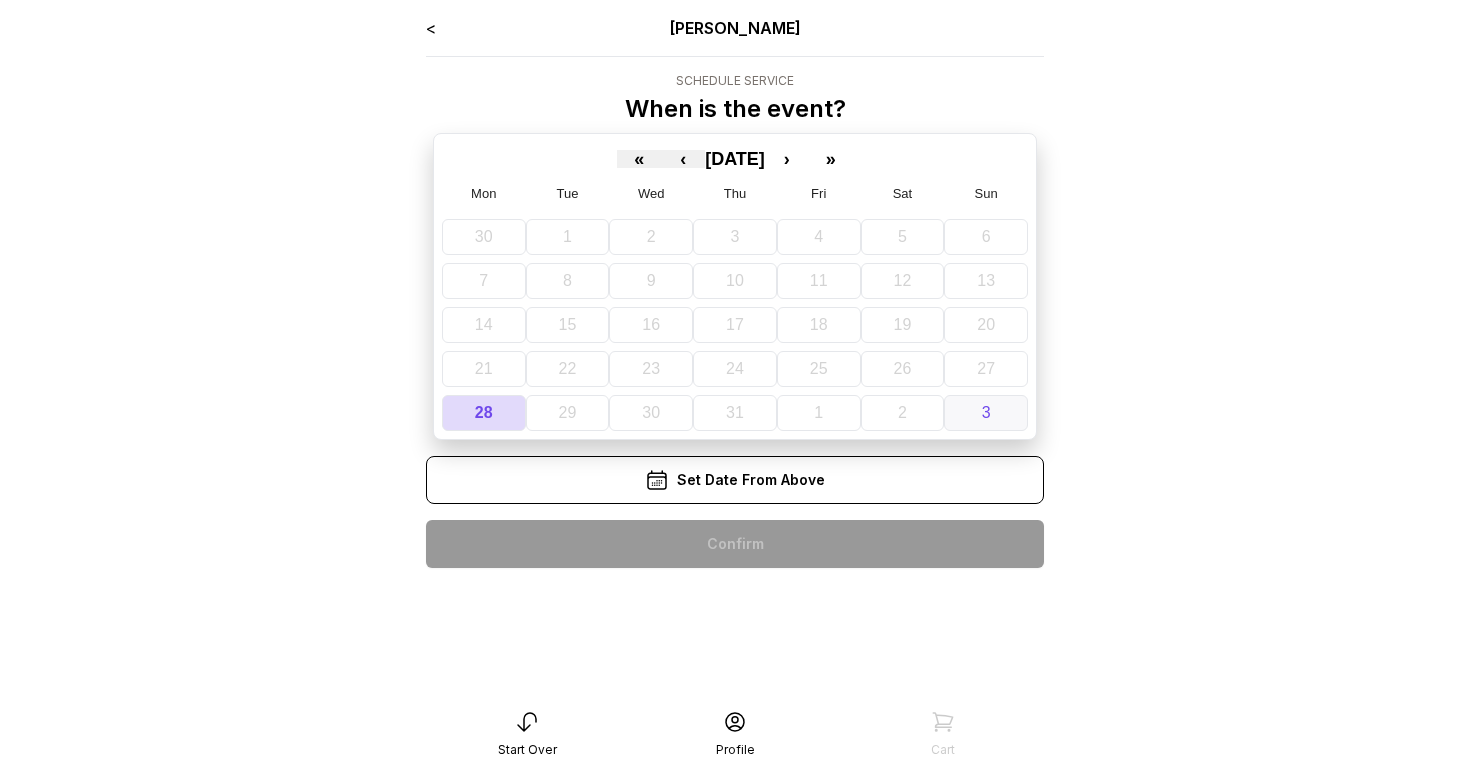 click on "3" at bounding box center [986, 413] 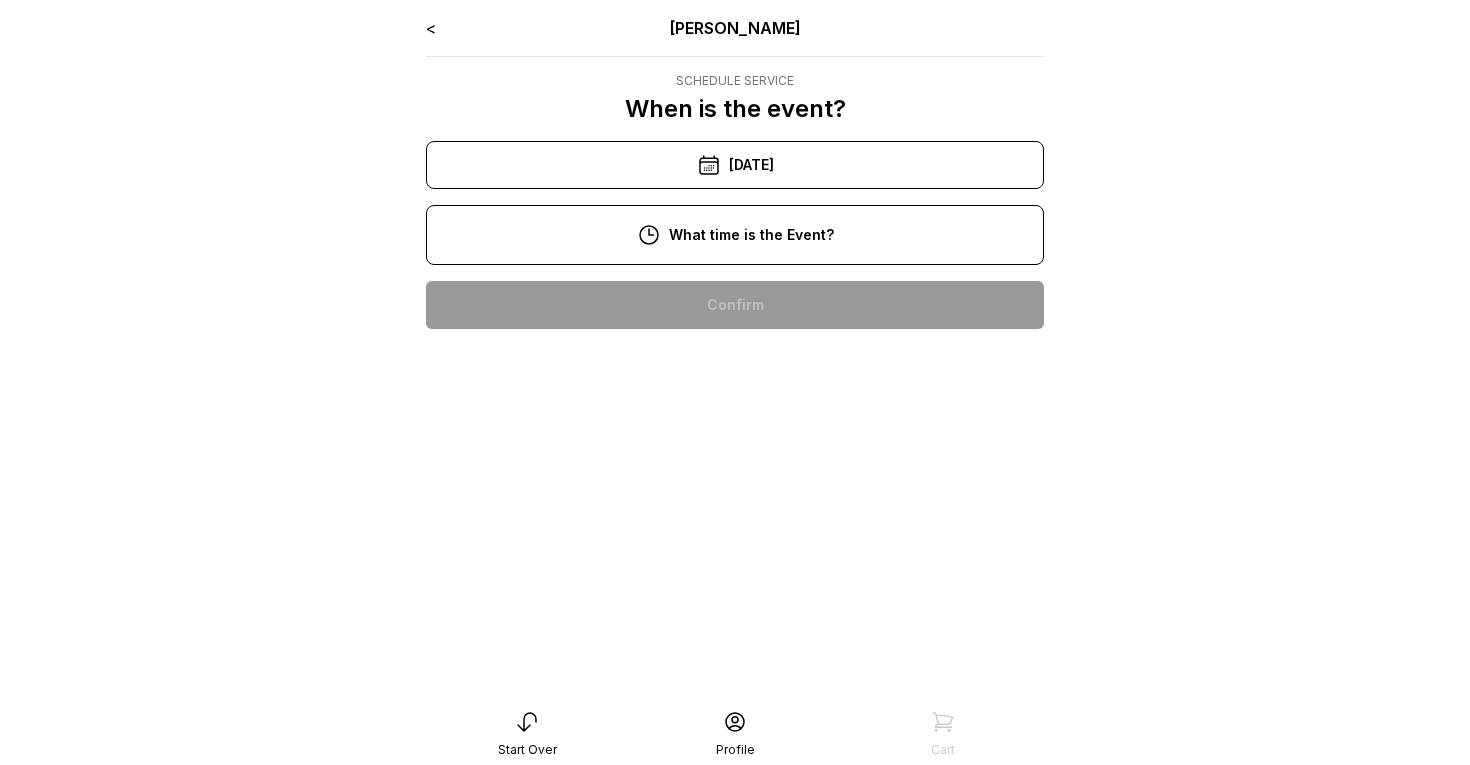 click on "12:00 pm" at bounding box center (735, 433) 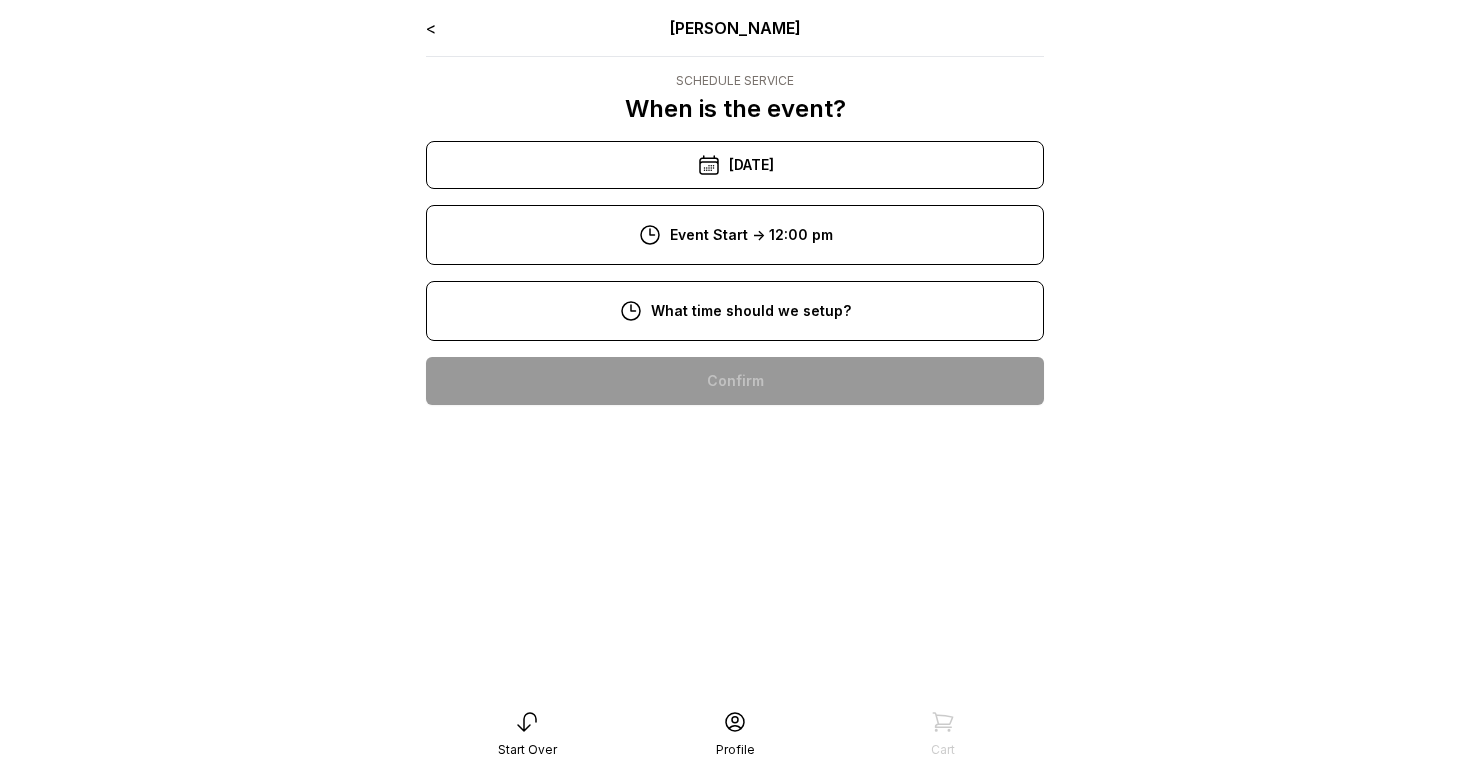 click on "9:00 am" at bounding box center (735, 445) 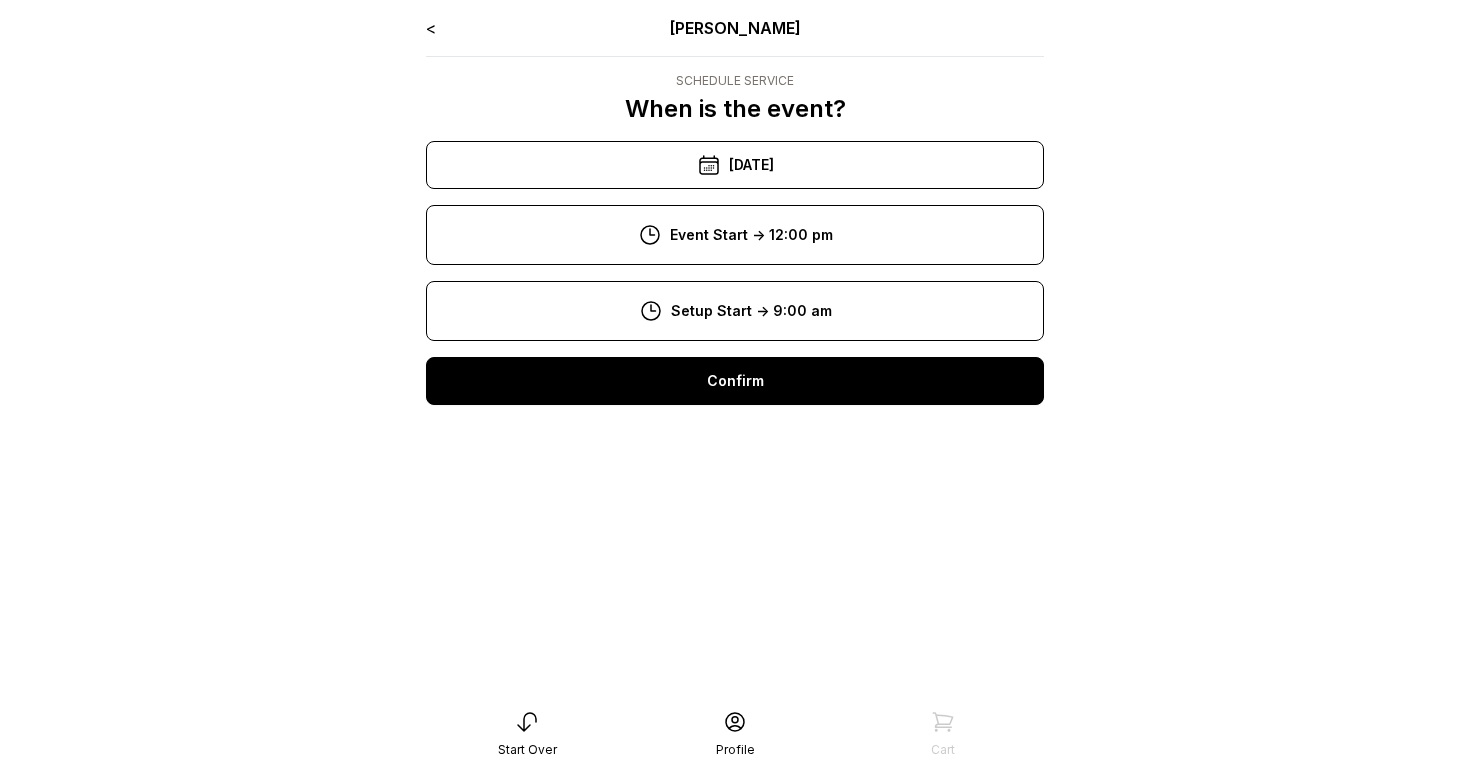 click on "Confirm" at bounding box center (735, 381) 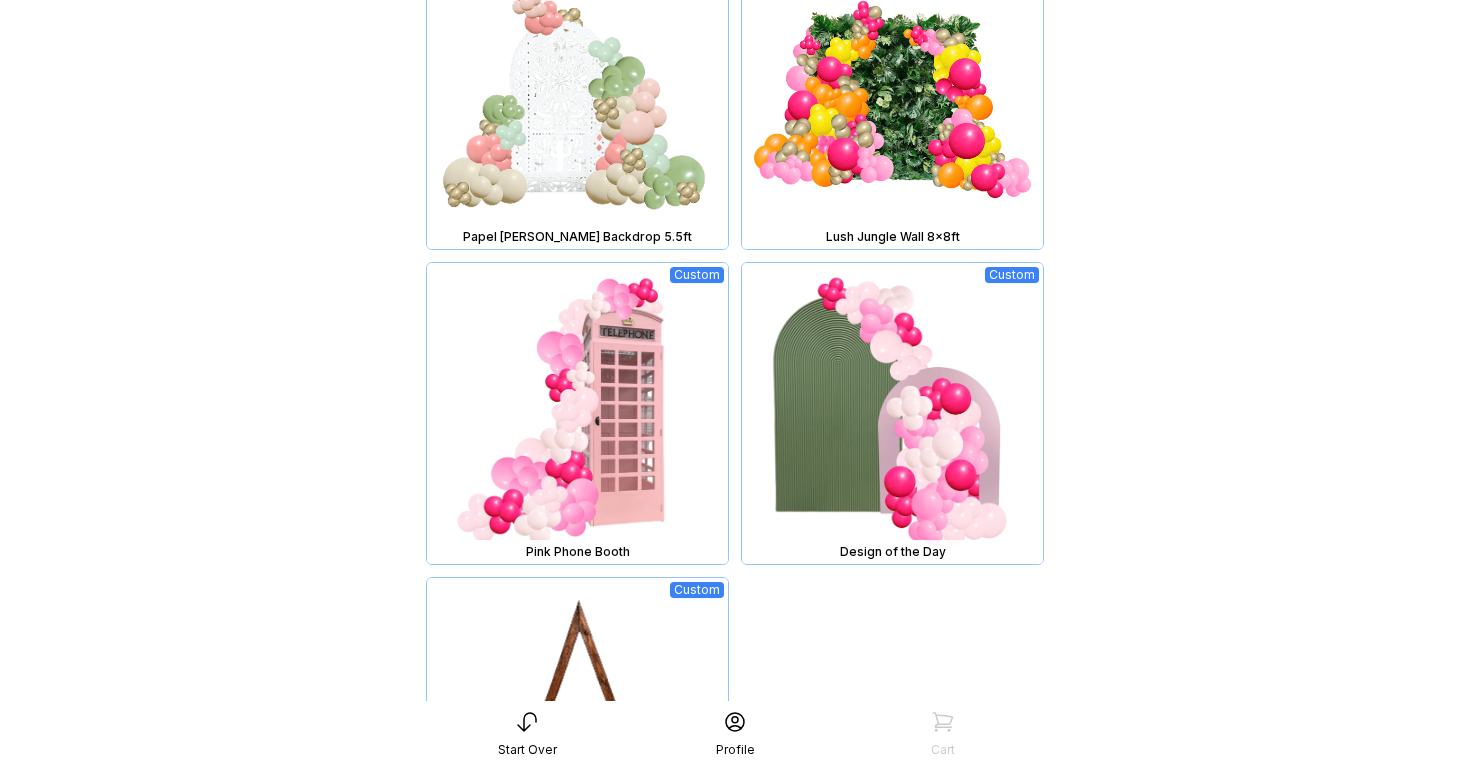 scroll, scrollTop: 1862, scrollLeft: 0, axis: vertical 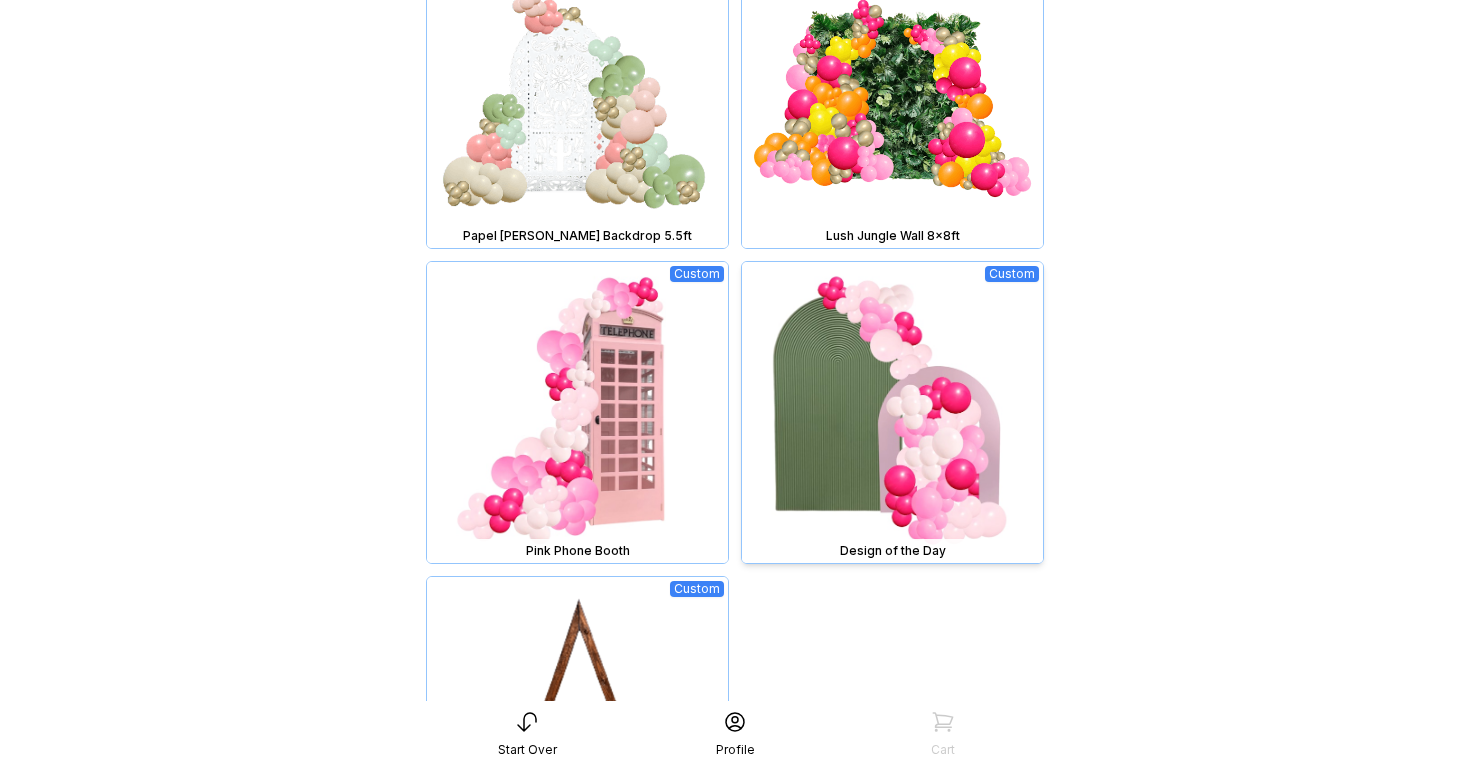 click at bounding box center (892, 412) 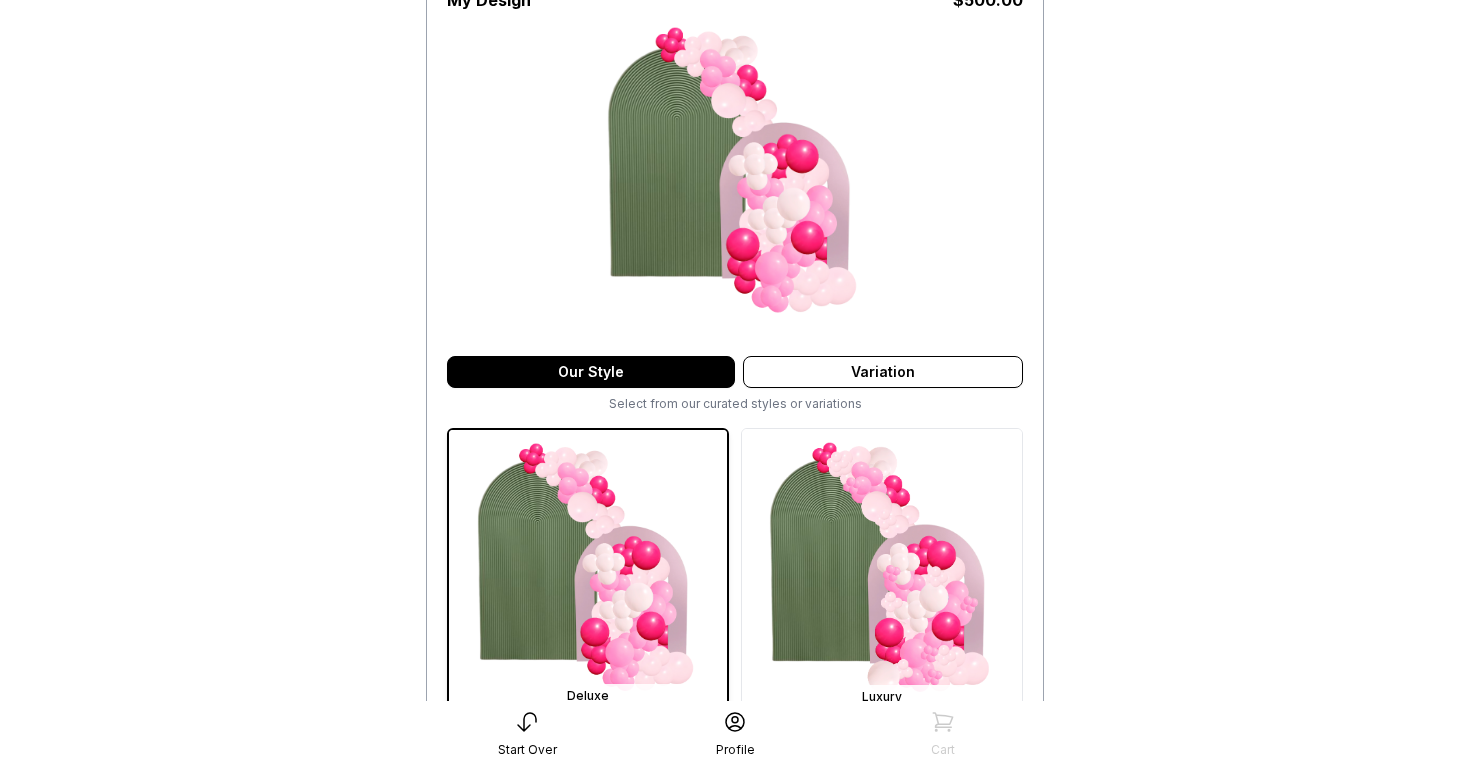 scroll, scrollTop: 191, scrollLeft: 0, axis: vertical 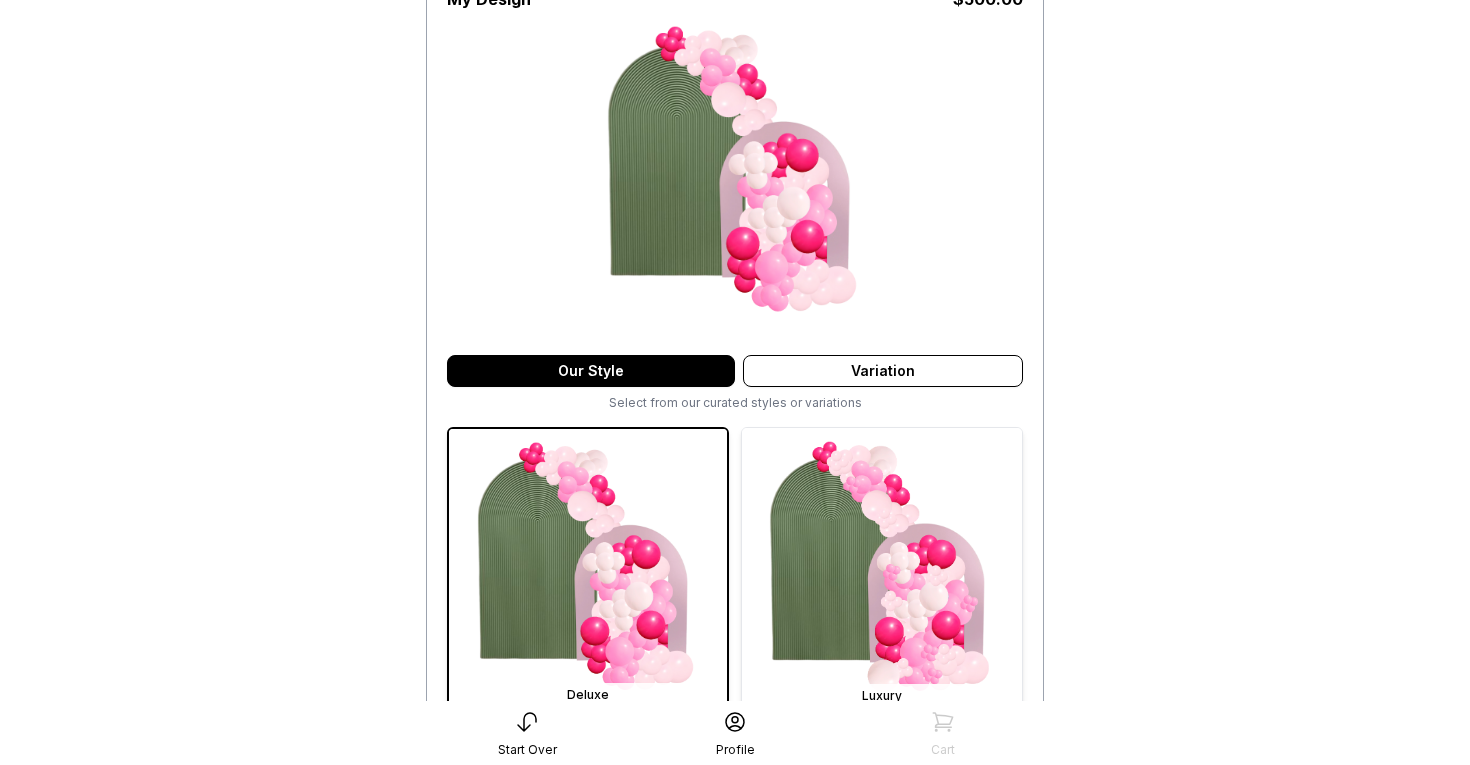 click at bounding box center [882, 568] 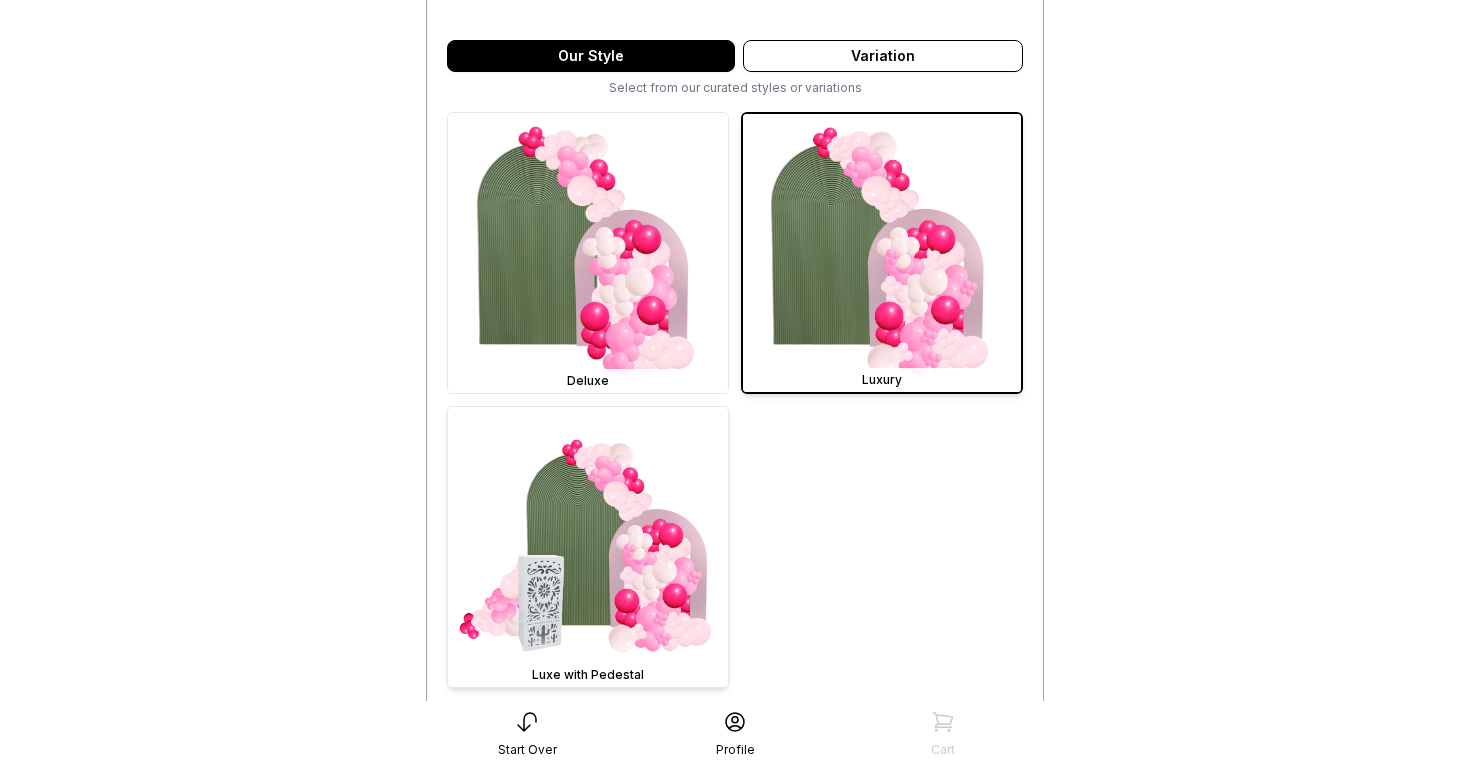 scroll, scrollTop: 524, scrollLeft: 0, axis: vertical 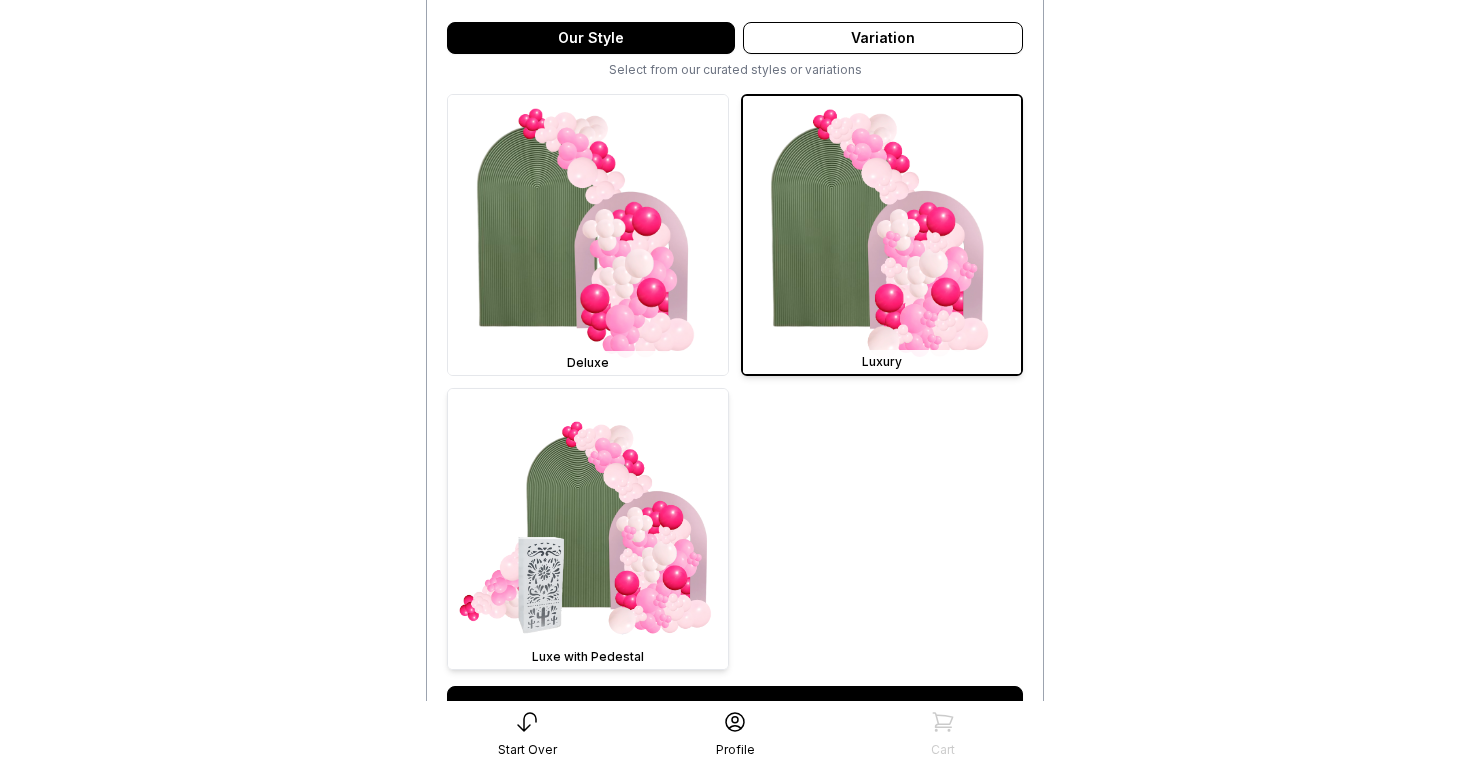 click at bounding box center (588, 529) 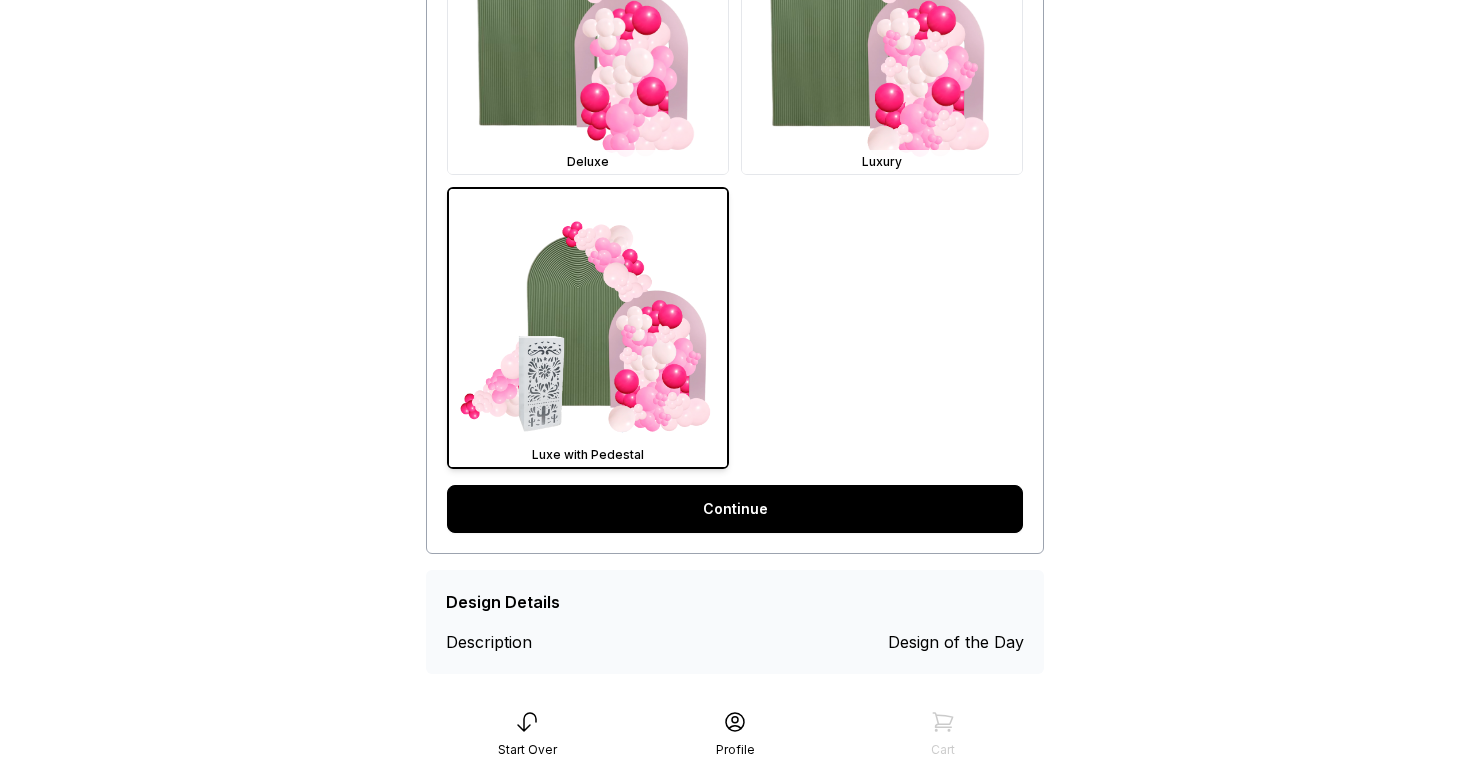 scroll, scrollTop: 746, scrollLeft: 0, axis: vertical 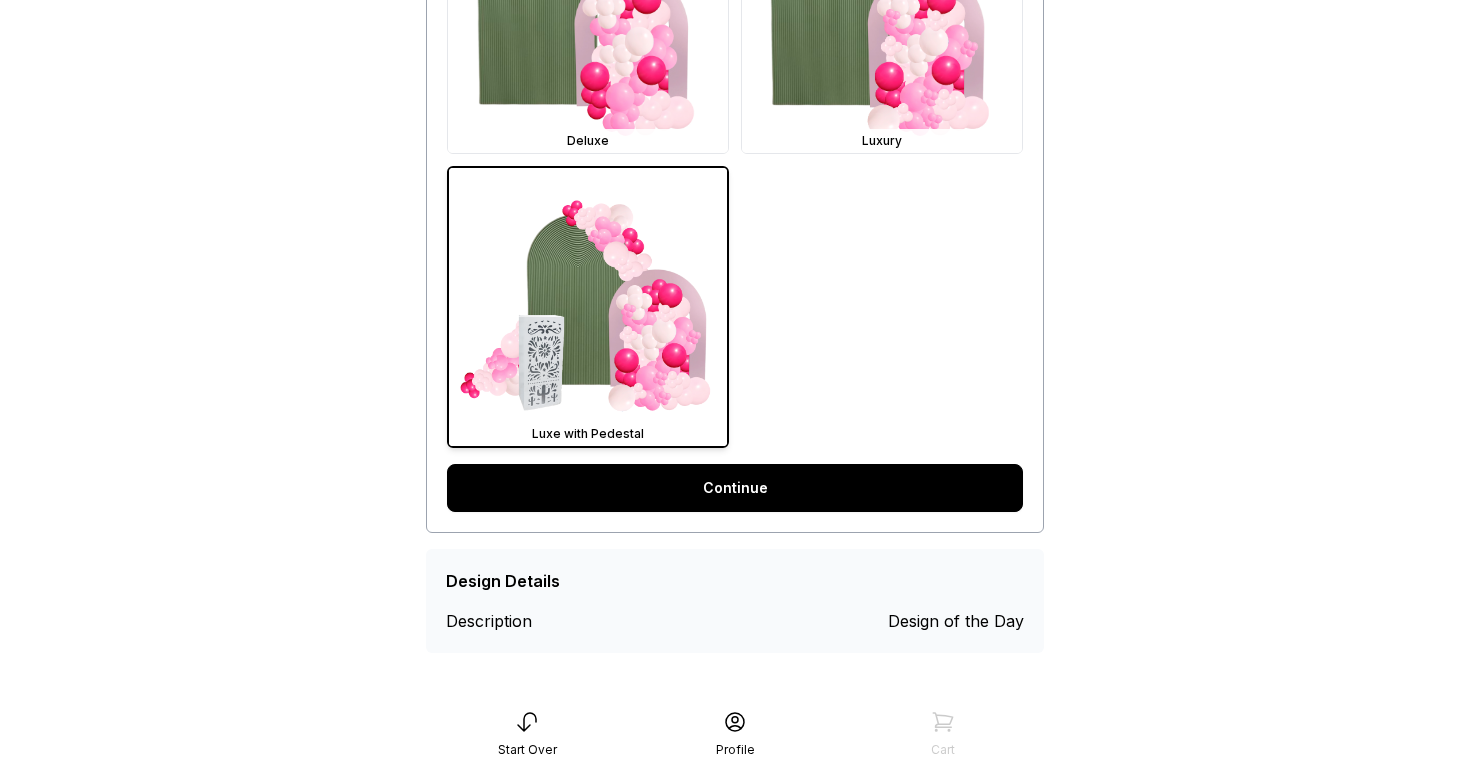 click on "Continue" at bounding box center [735, 488] 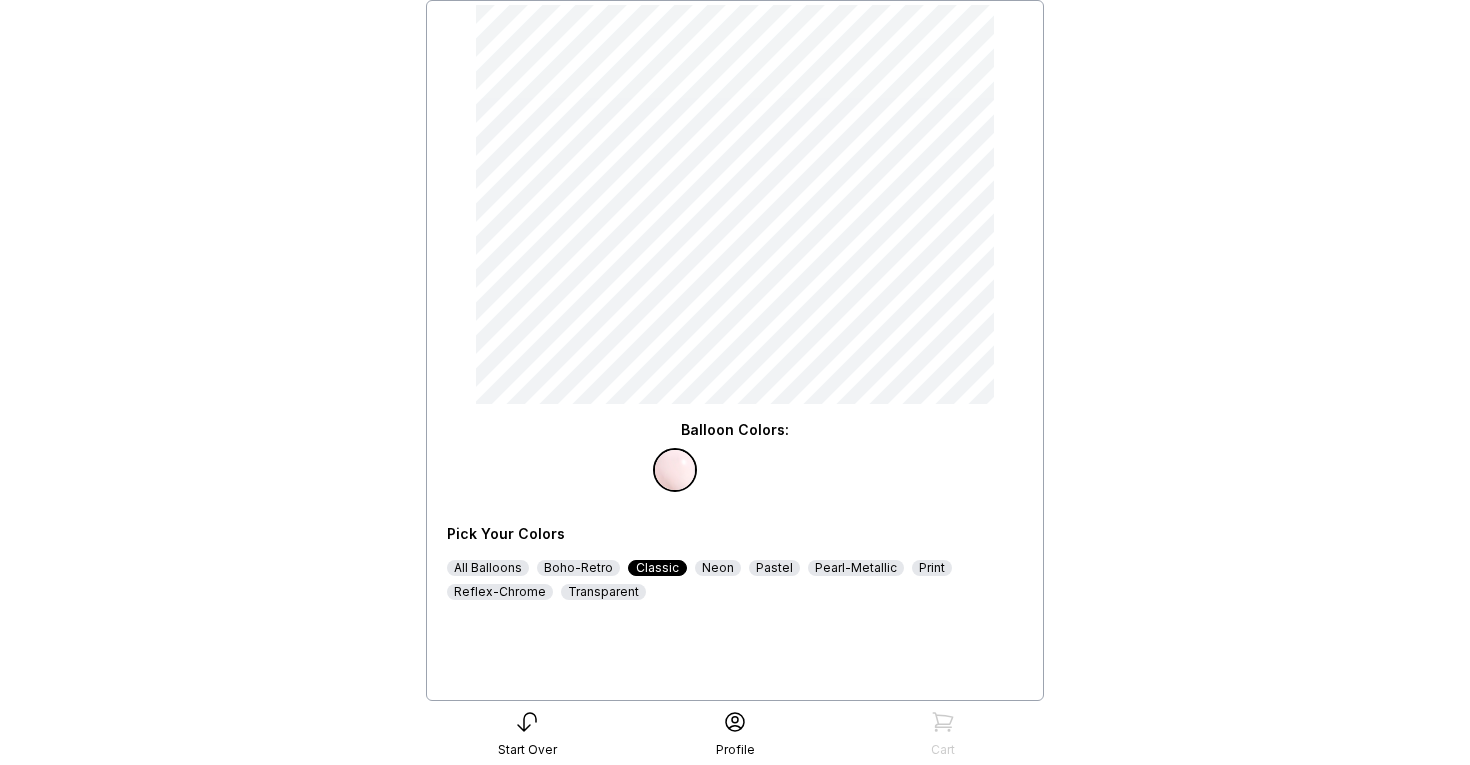 scroll, scrollTop: 224, scrollLeft: 0, axis: vertical 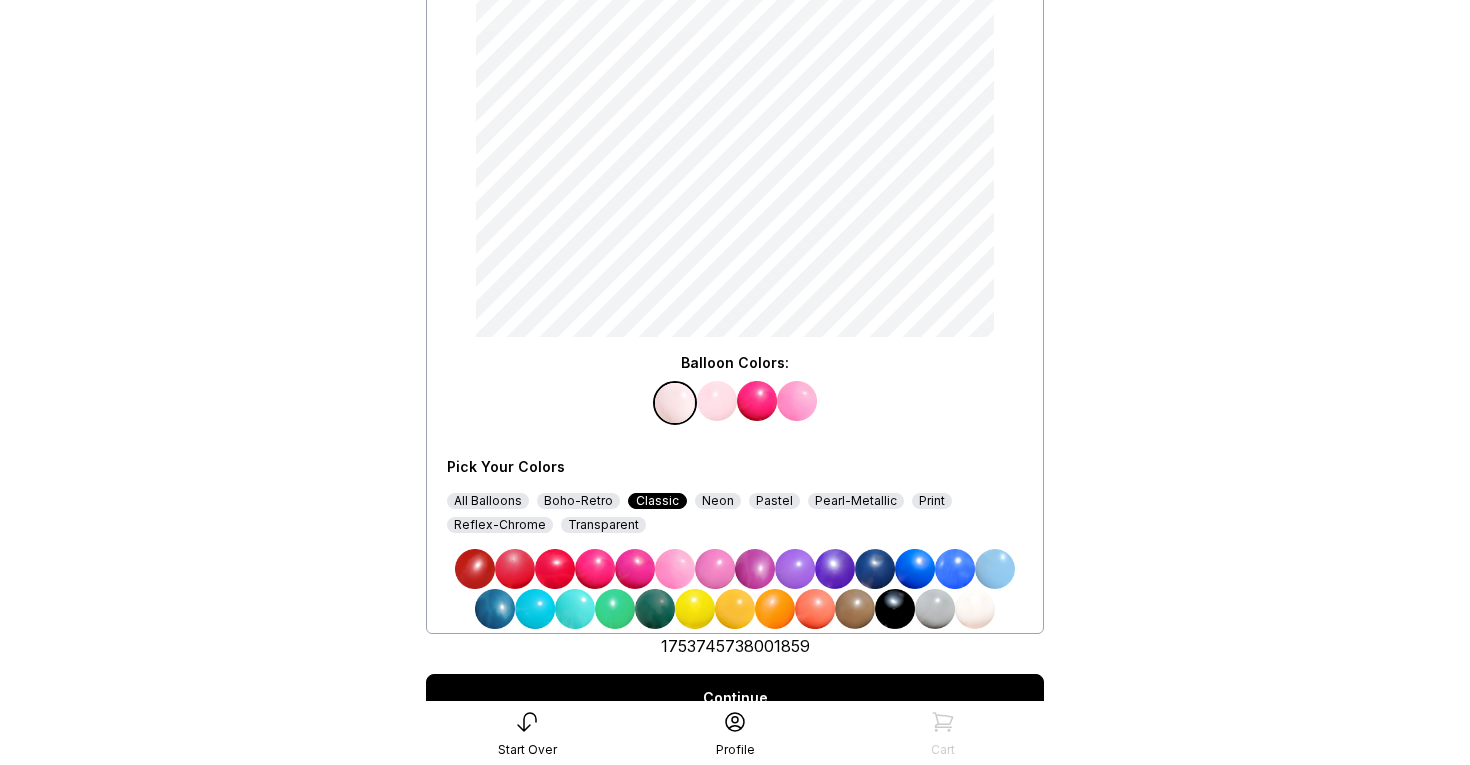 click at bounding box center (615, 609) 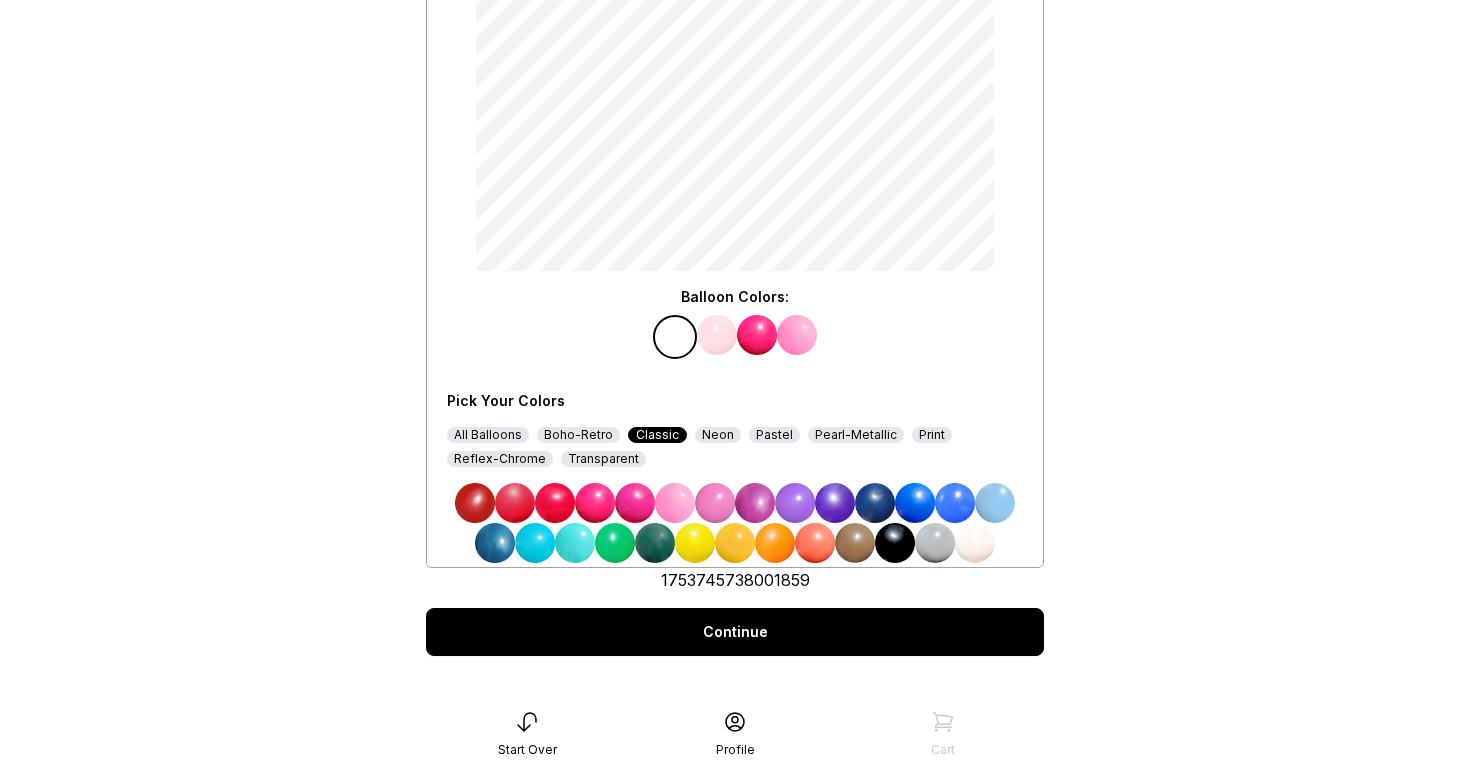 scroll, scrollTop: 313, scrollLeft: 0, axis: vertical 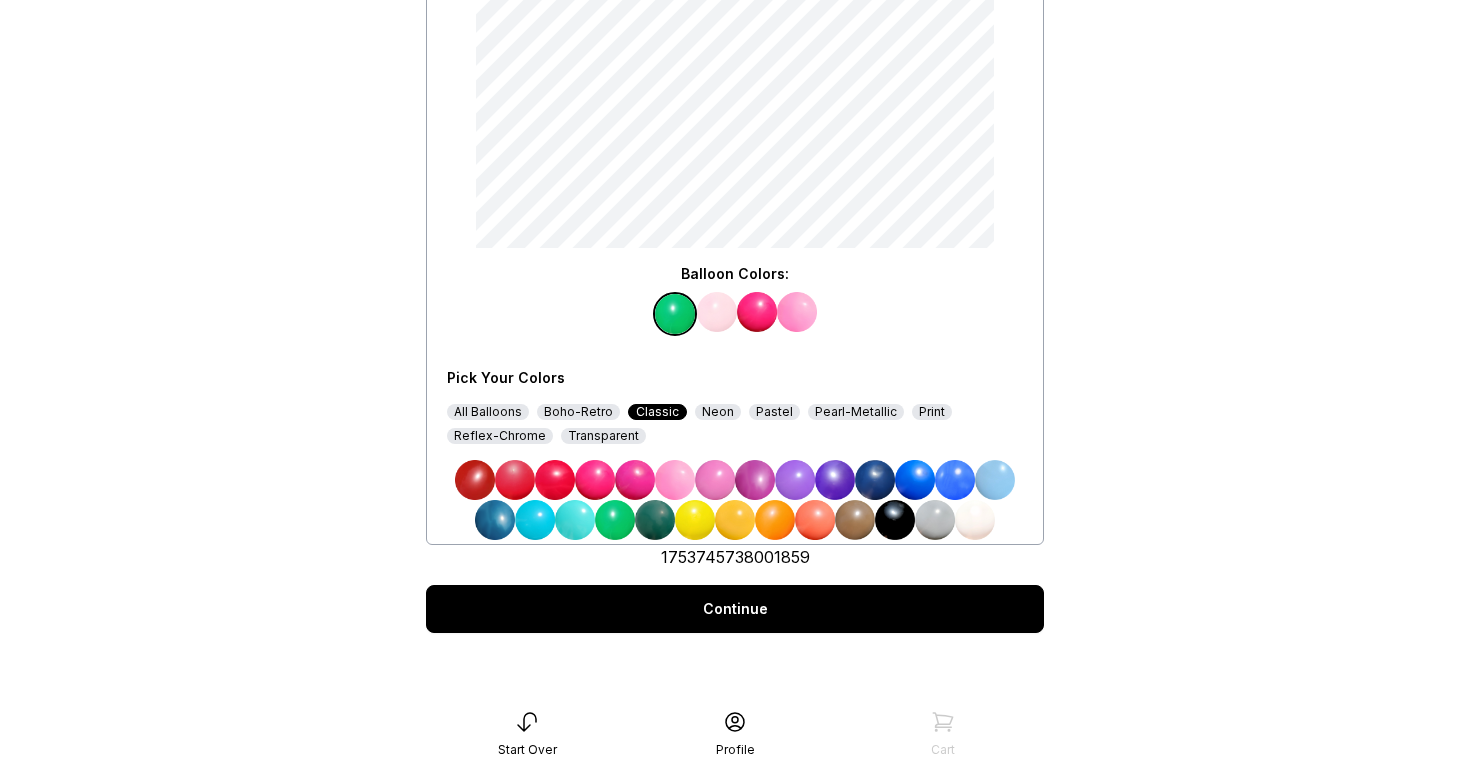 click on "Continue" at bounding box center [735, 609] 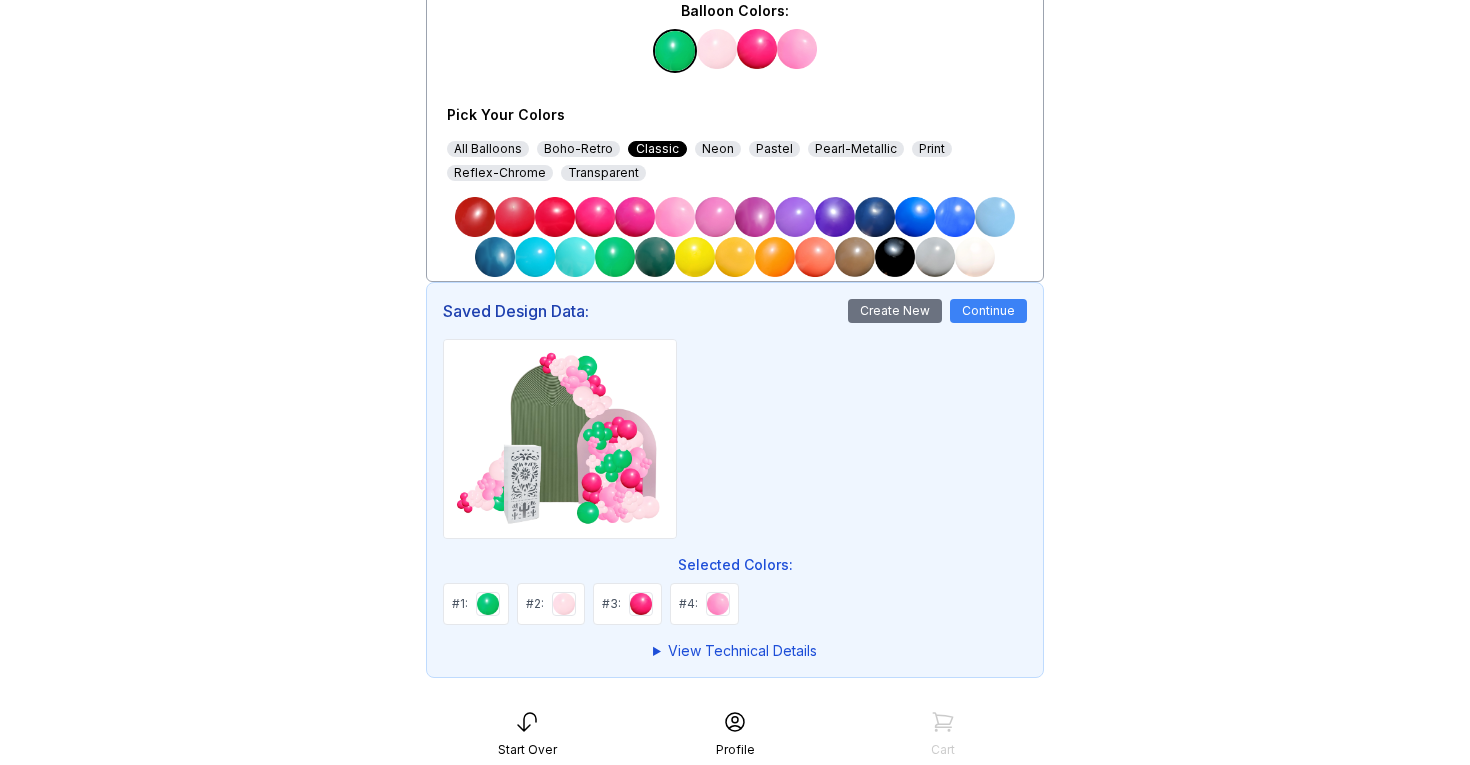 scroll, scrollTop: 581, scrollLeft: 0, axis: vertical 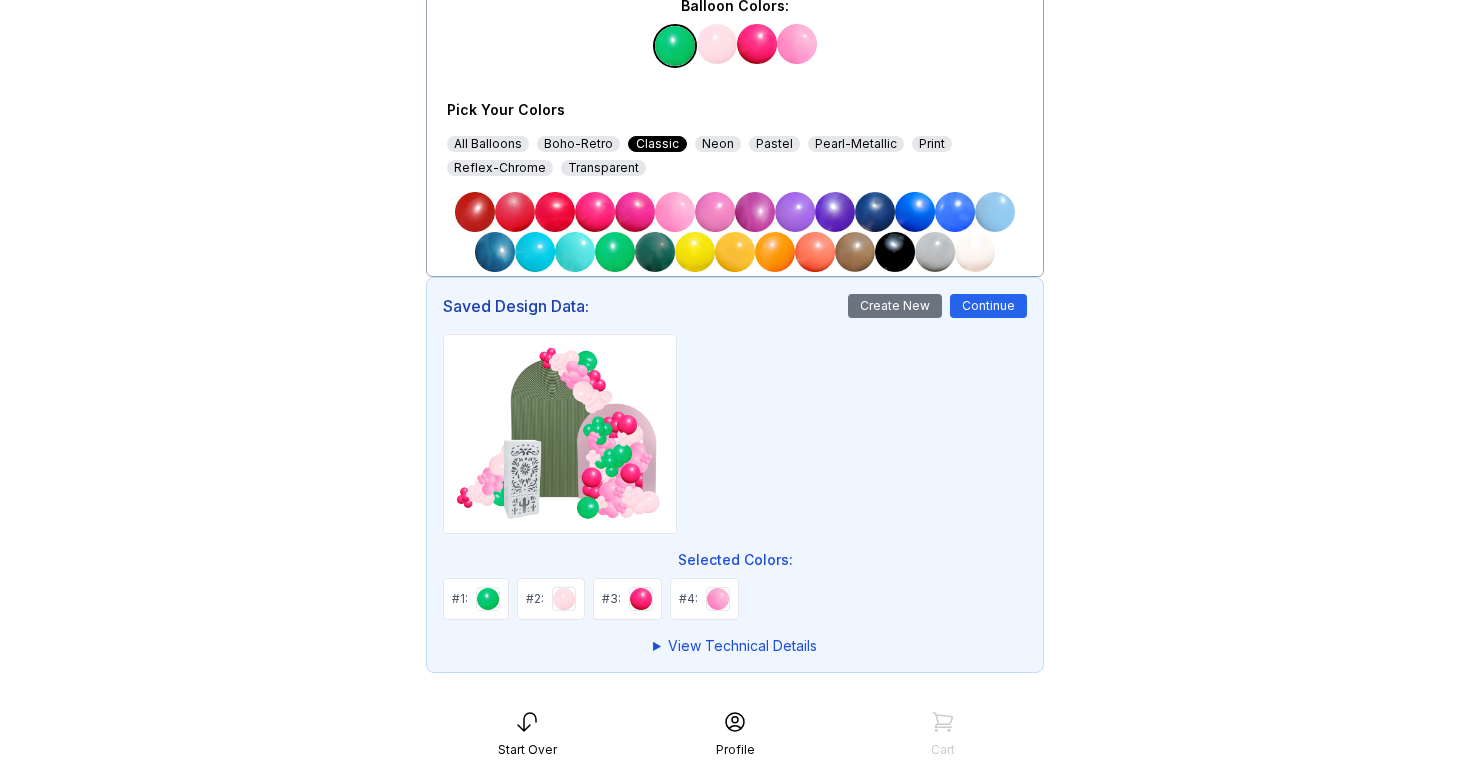click on "Continue" at bounding box center [988, 306] 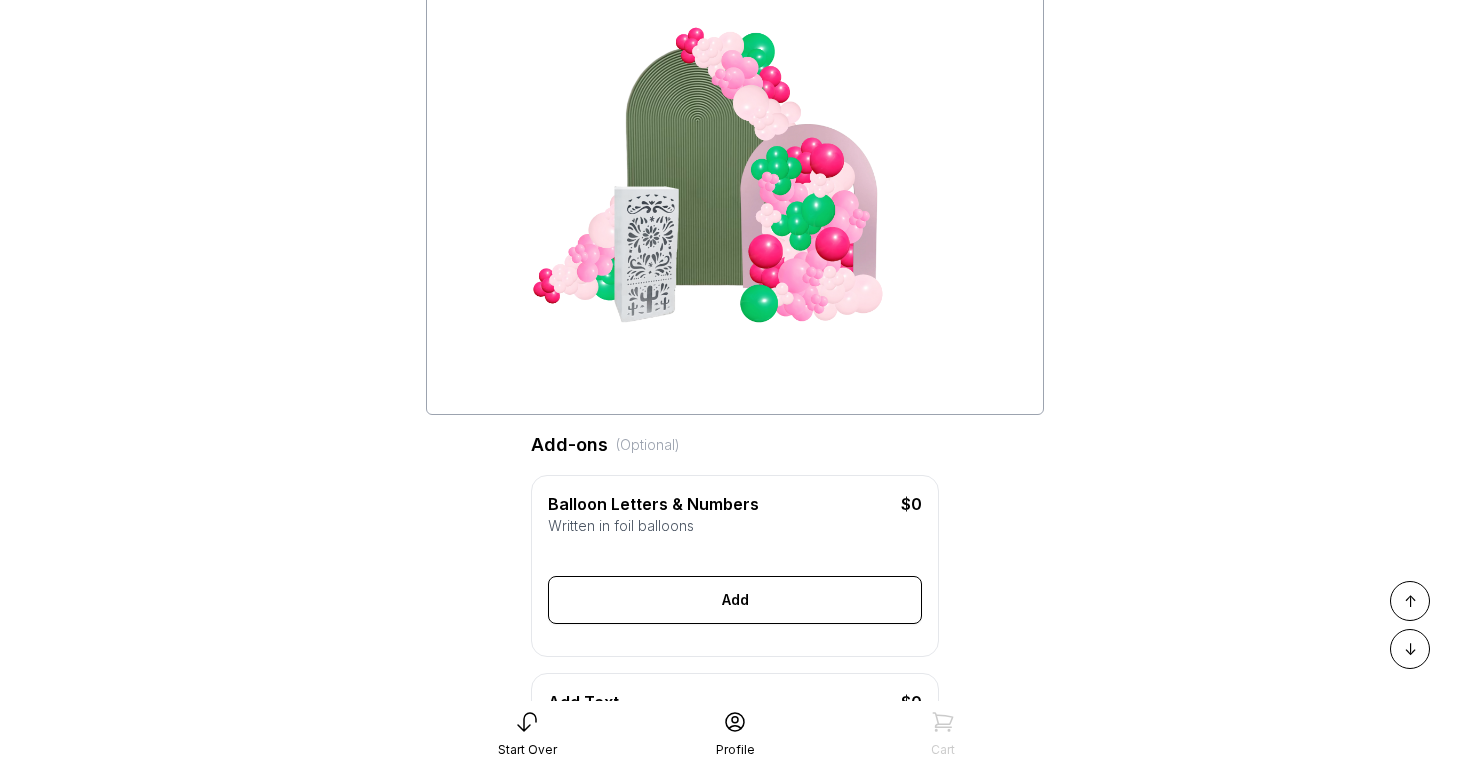 scroll, scrollTop: 308, scrollLeft: 0, axis: vertical 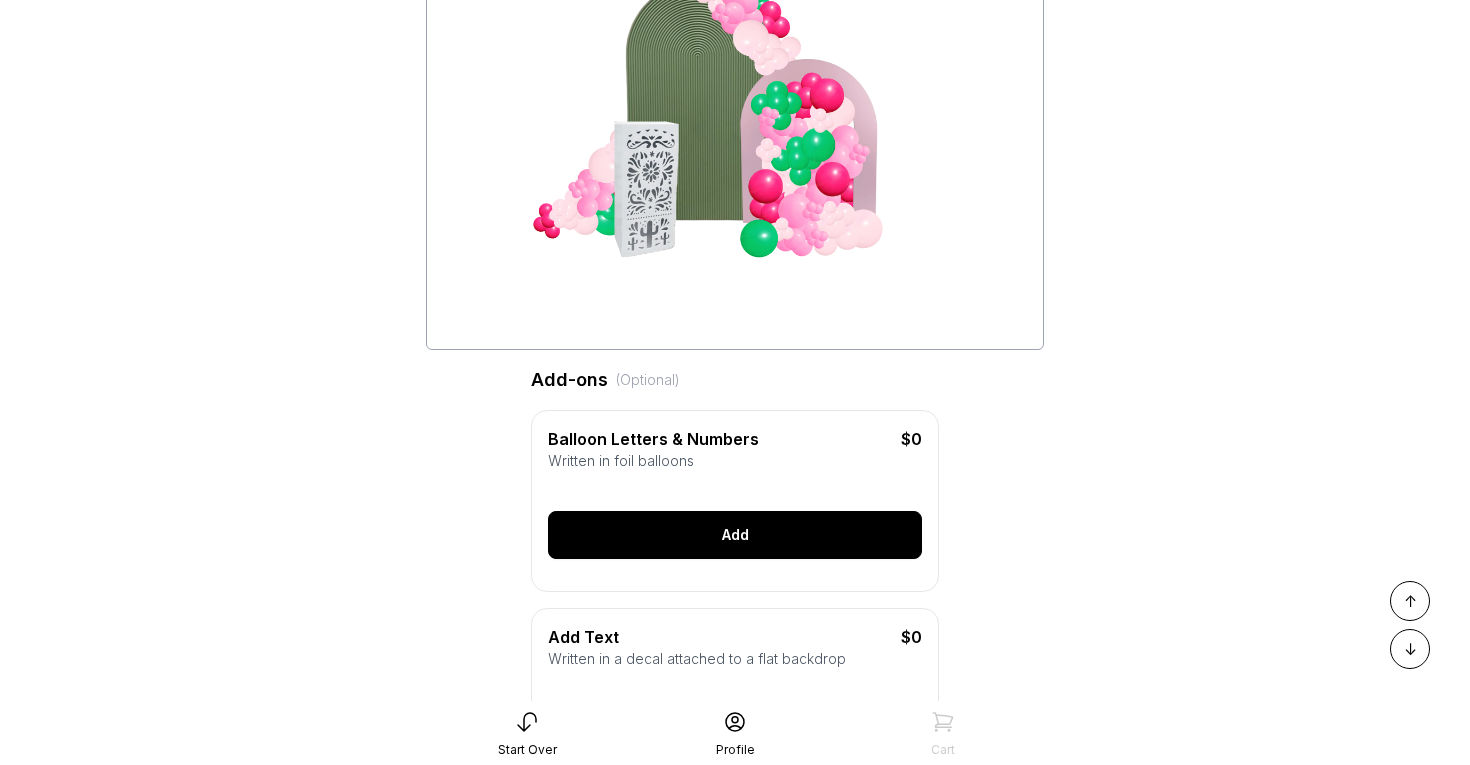 click on "Add" at bounding box center [735, 535] 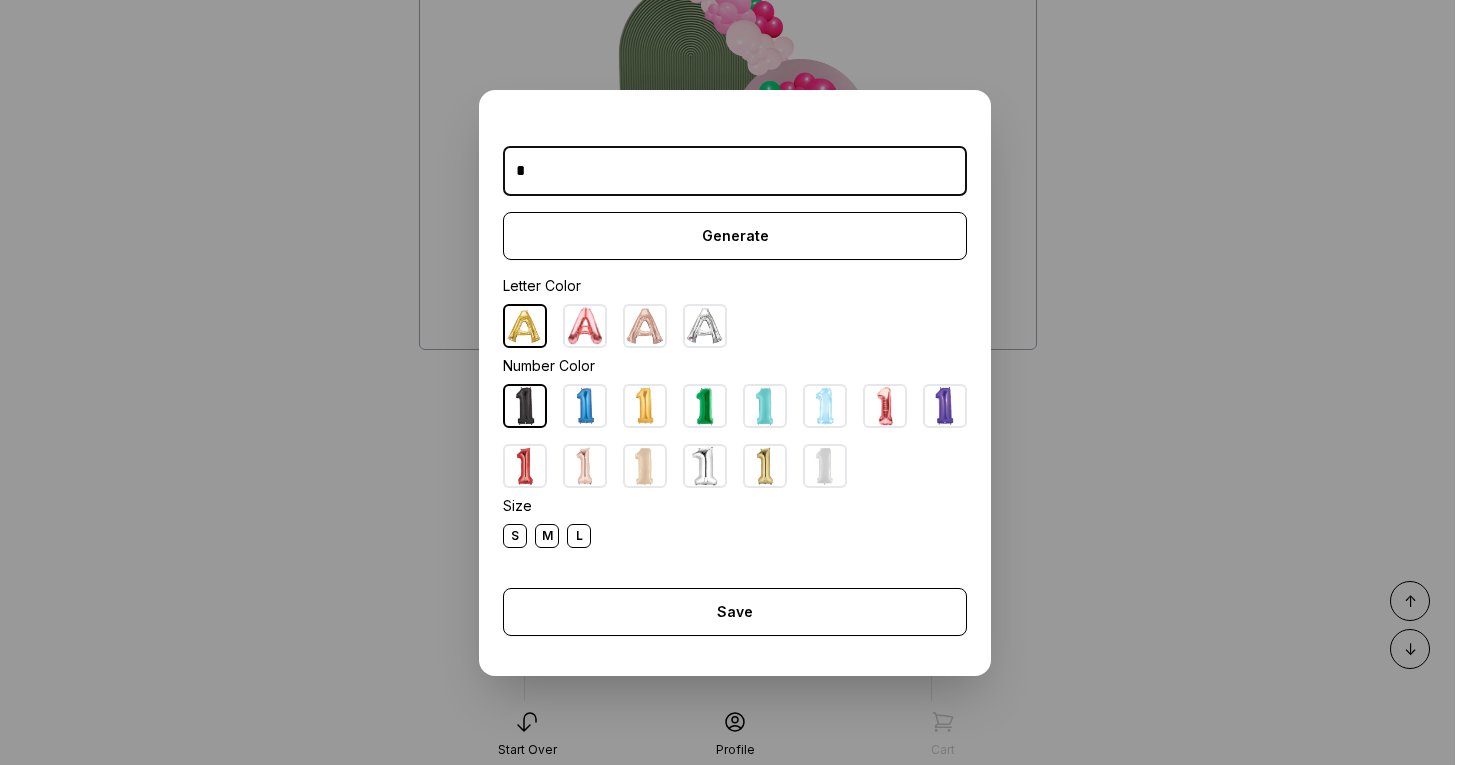 type on "*" 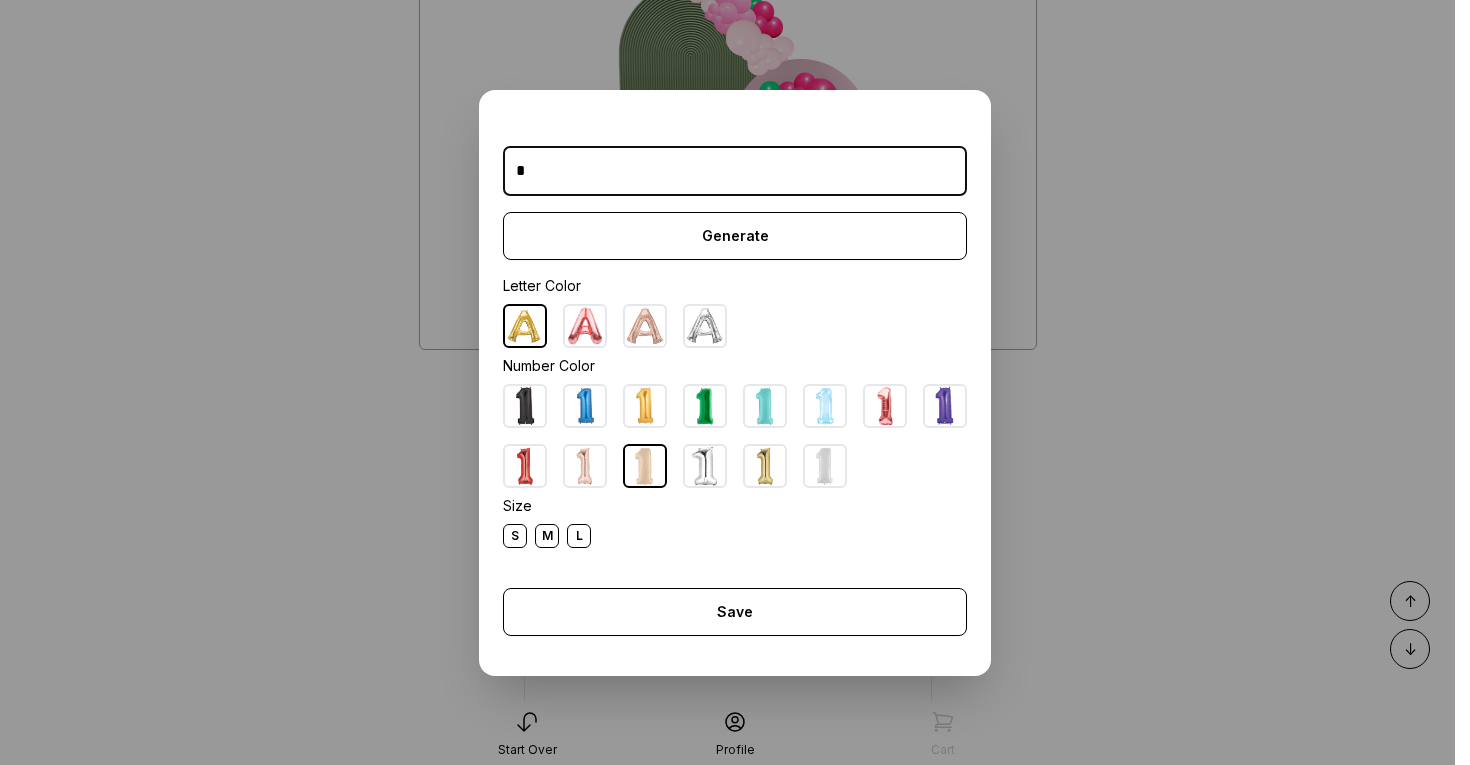 click at bounding box center (585, 466) 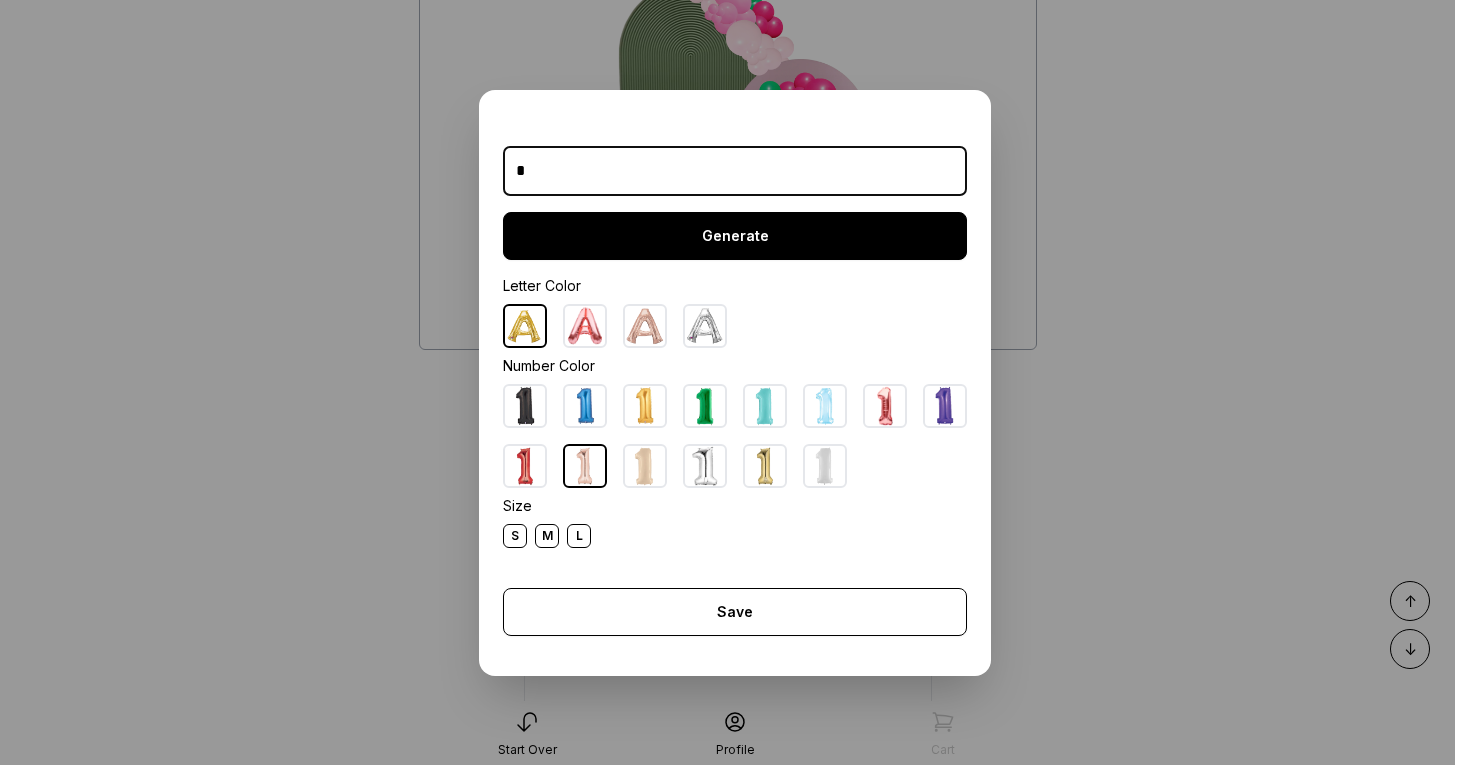 click on "Generate" at bounding box center (735, 236) 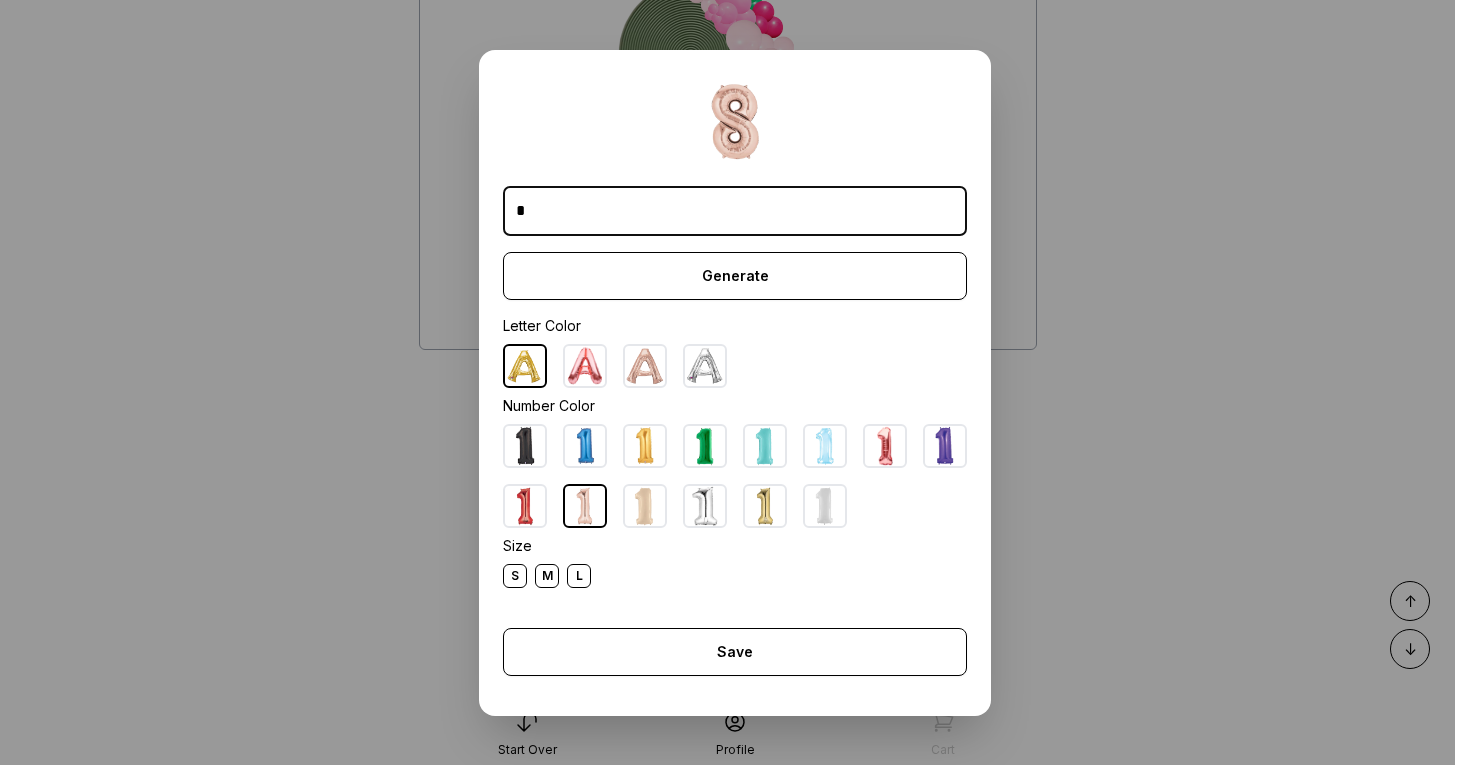 click on "L" at bounding box center (579, 576) 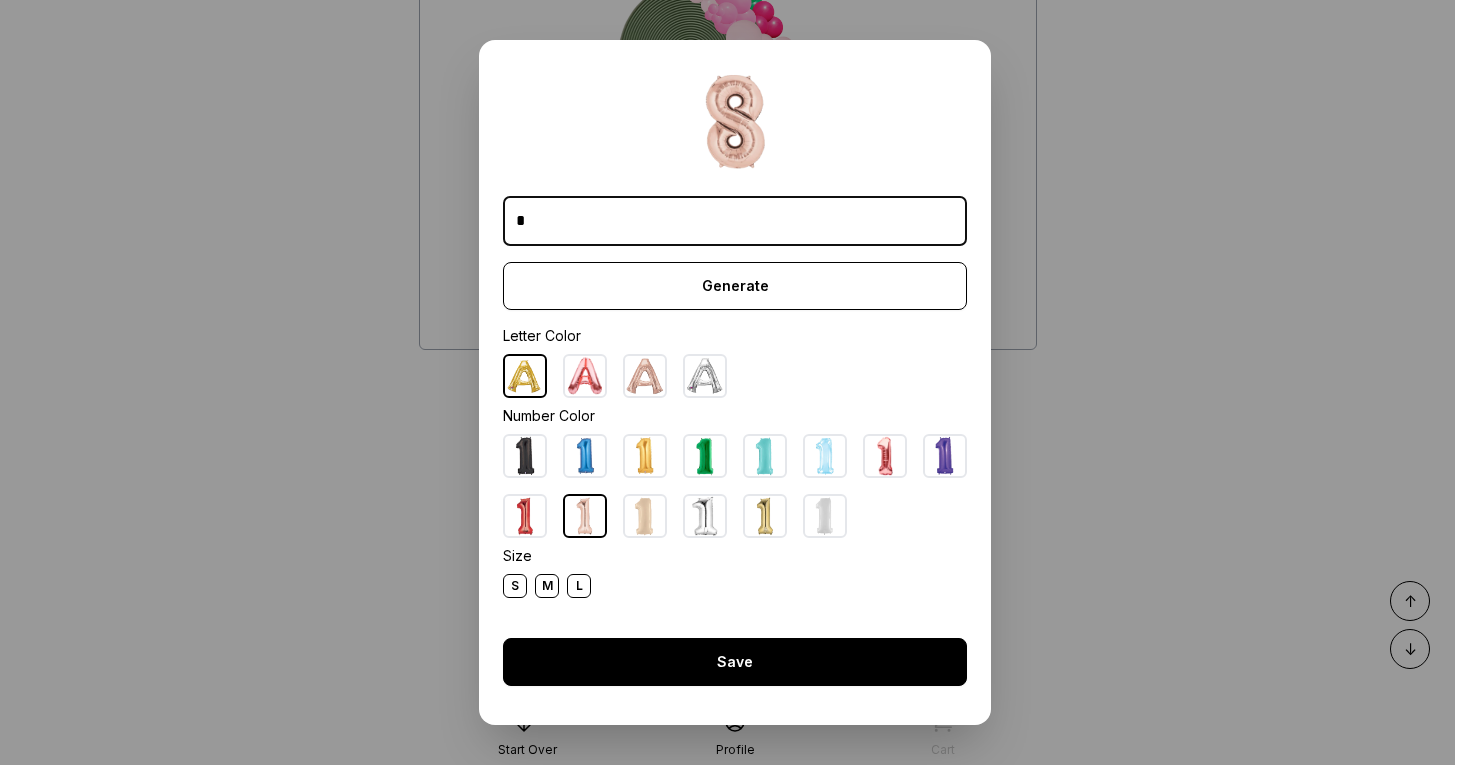 click on "Save" at bounding box center [735, 662] 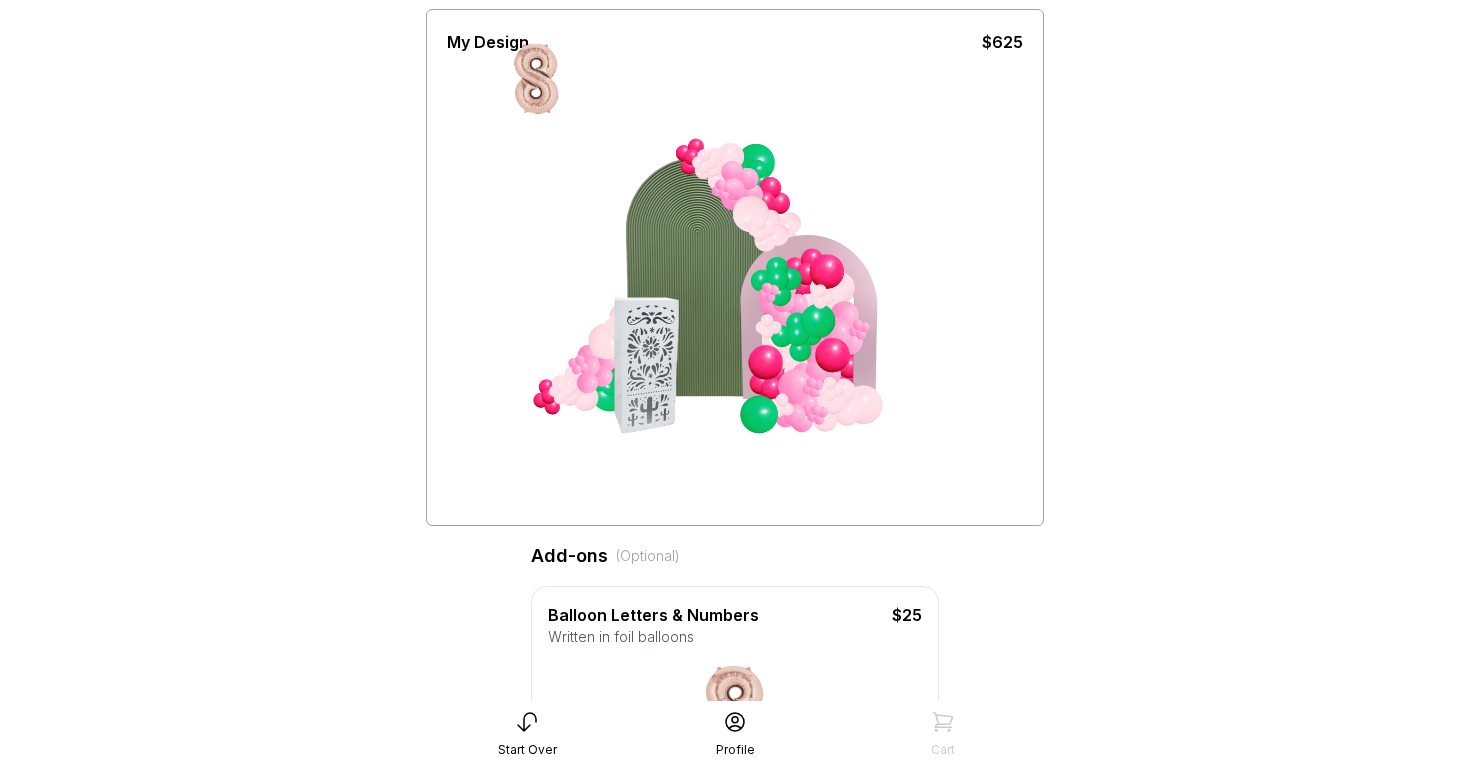 scroll, scrollTop: 123, scrollLeft: 0, axis: vertical 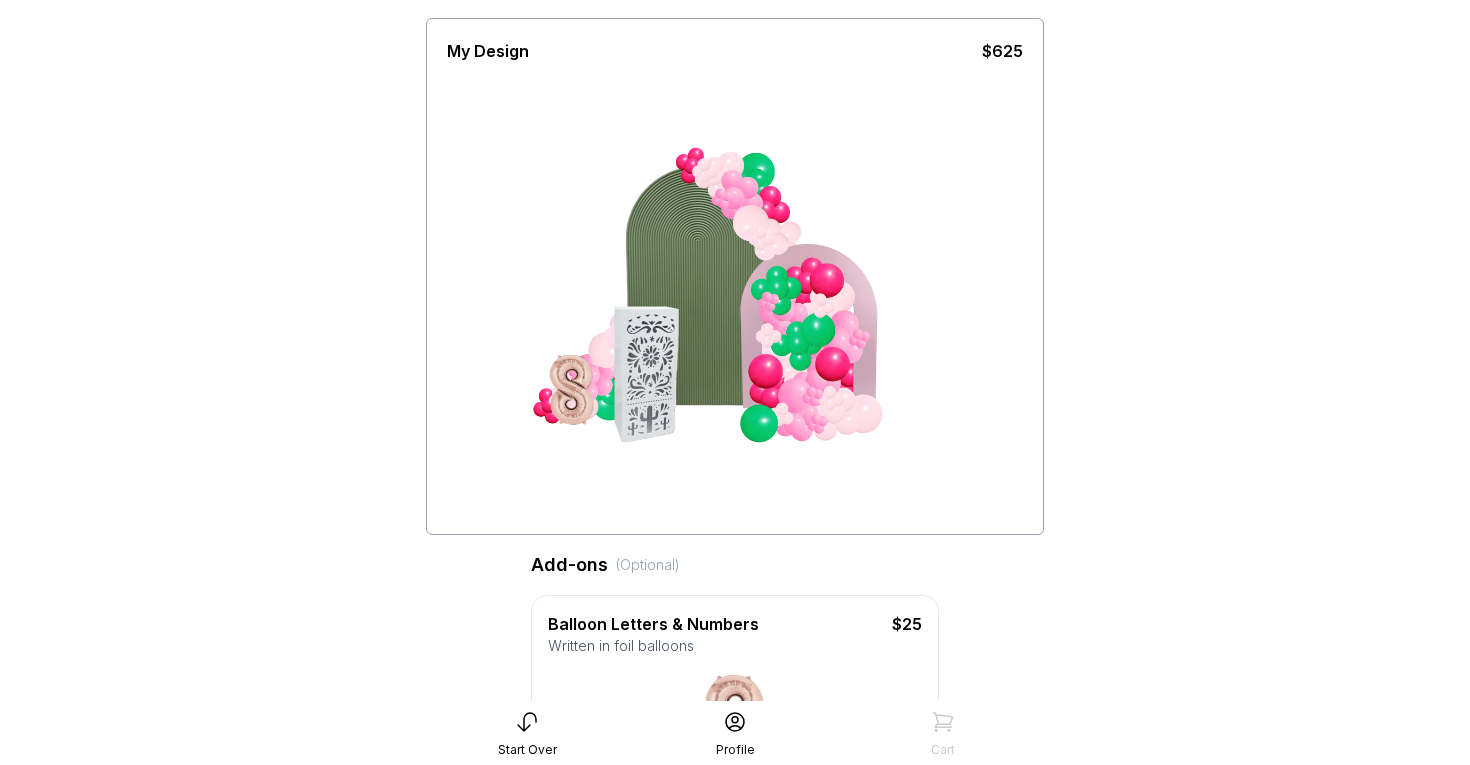 drag, startPoint x: 539, startPoint y: 103, endPoint x: 611, endPoint y: 707, distance: 608.27625 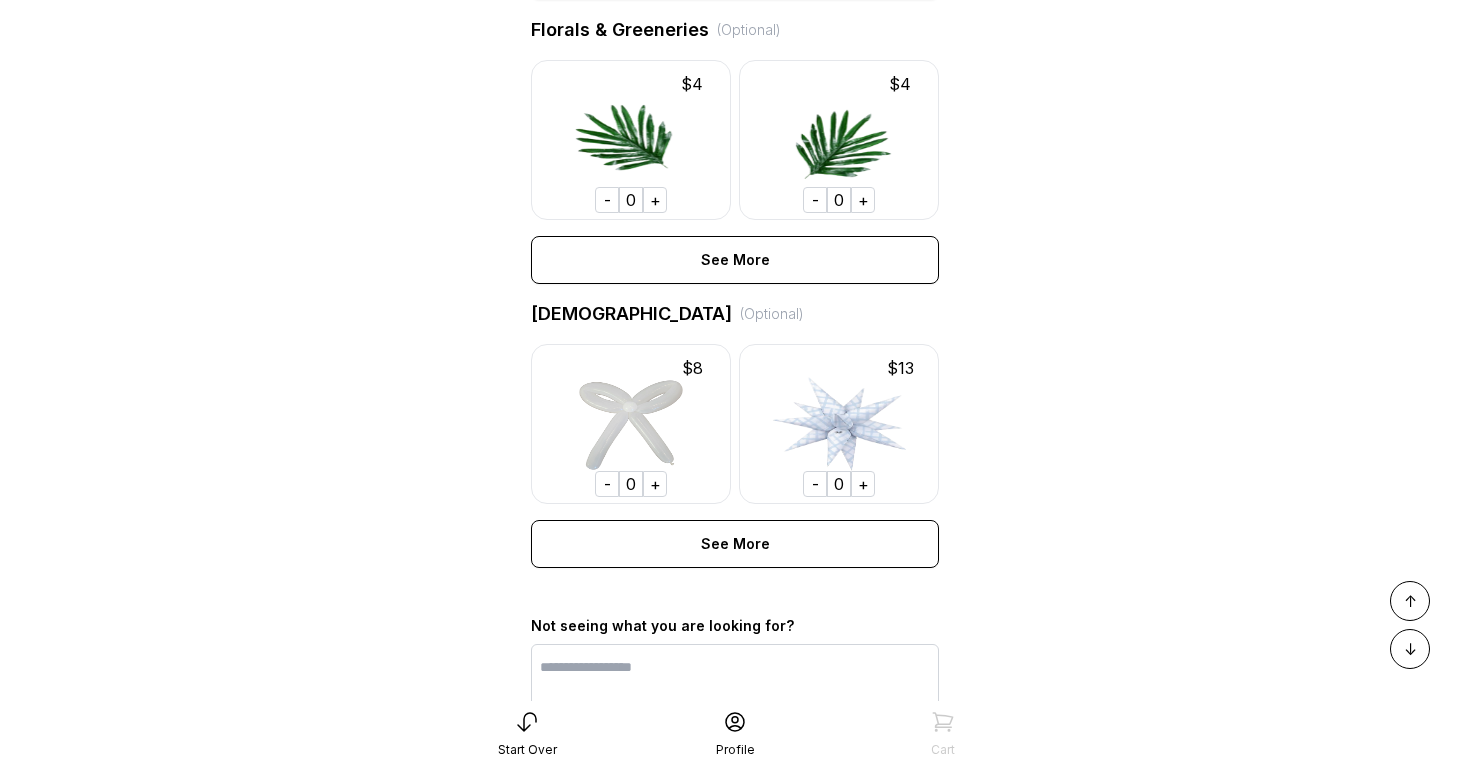 scroll, scrollTop: 1673, scrollLeft: 0, axis: vertical 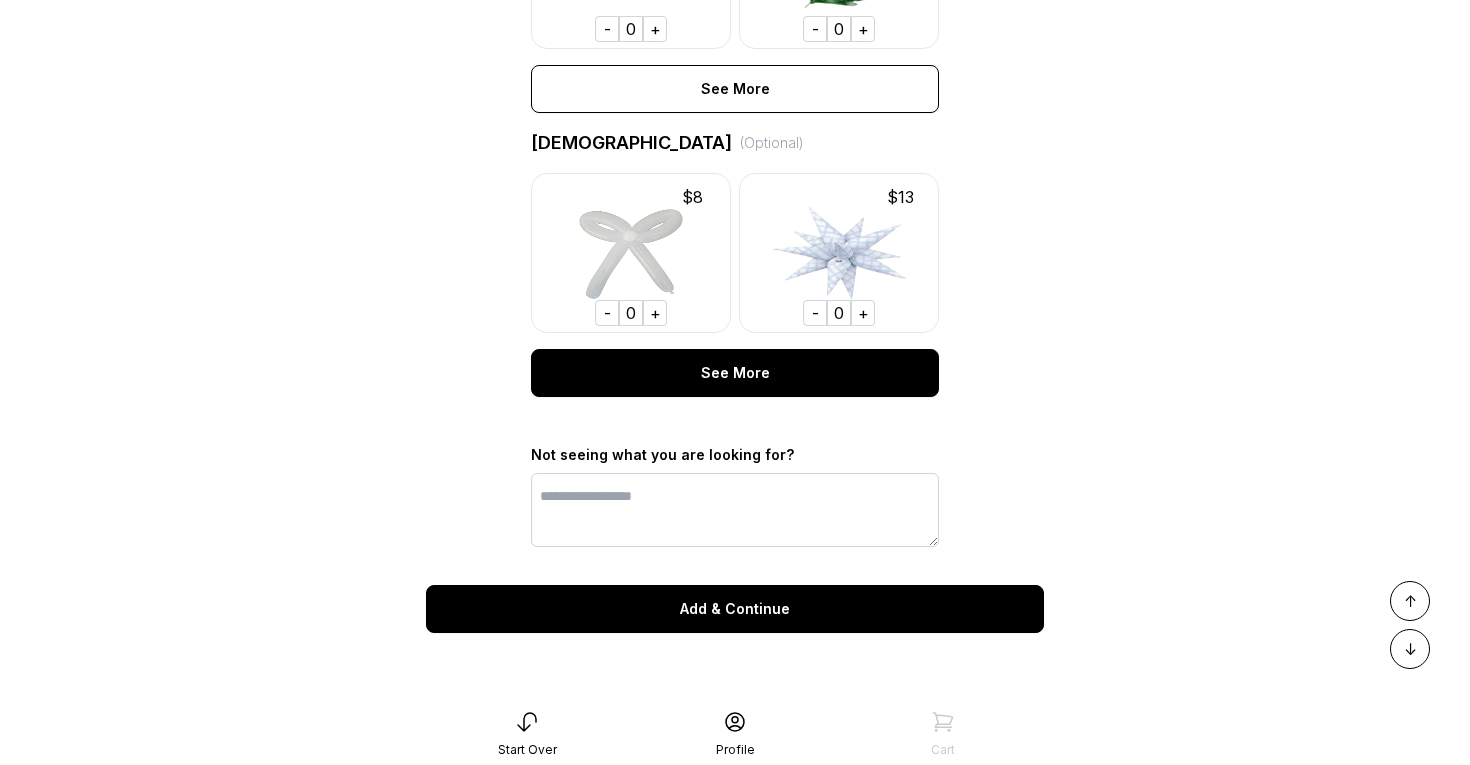 click on "See More" at bounding box center (735, 373) 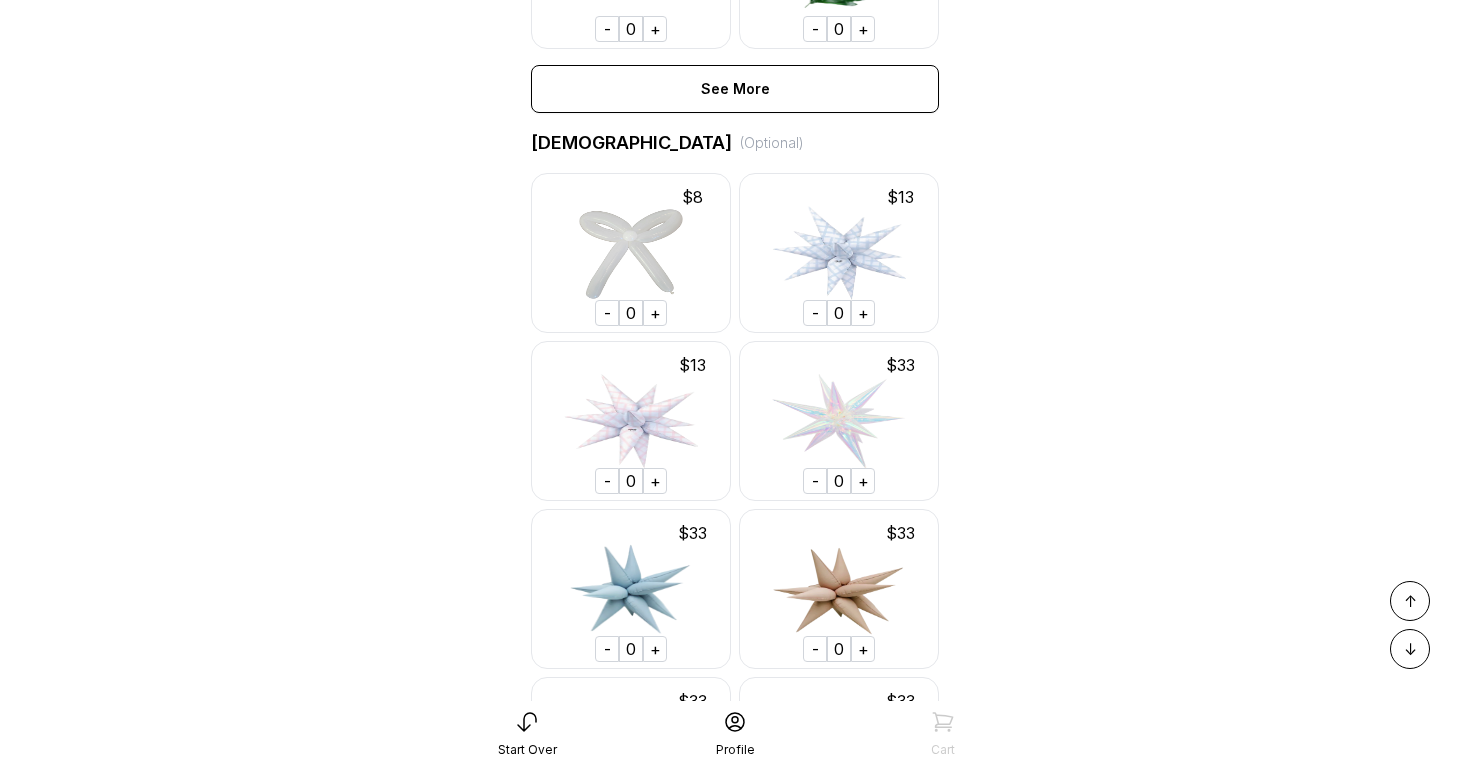 click on "+" at bounding box center (655, 481) 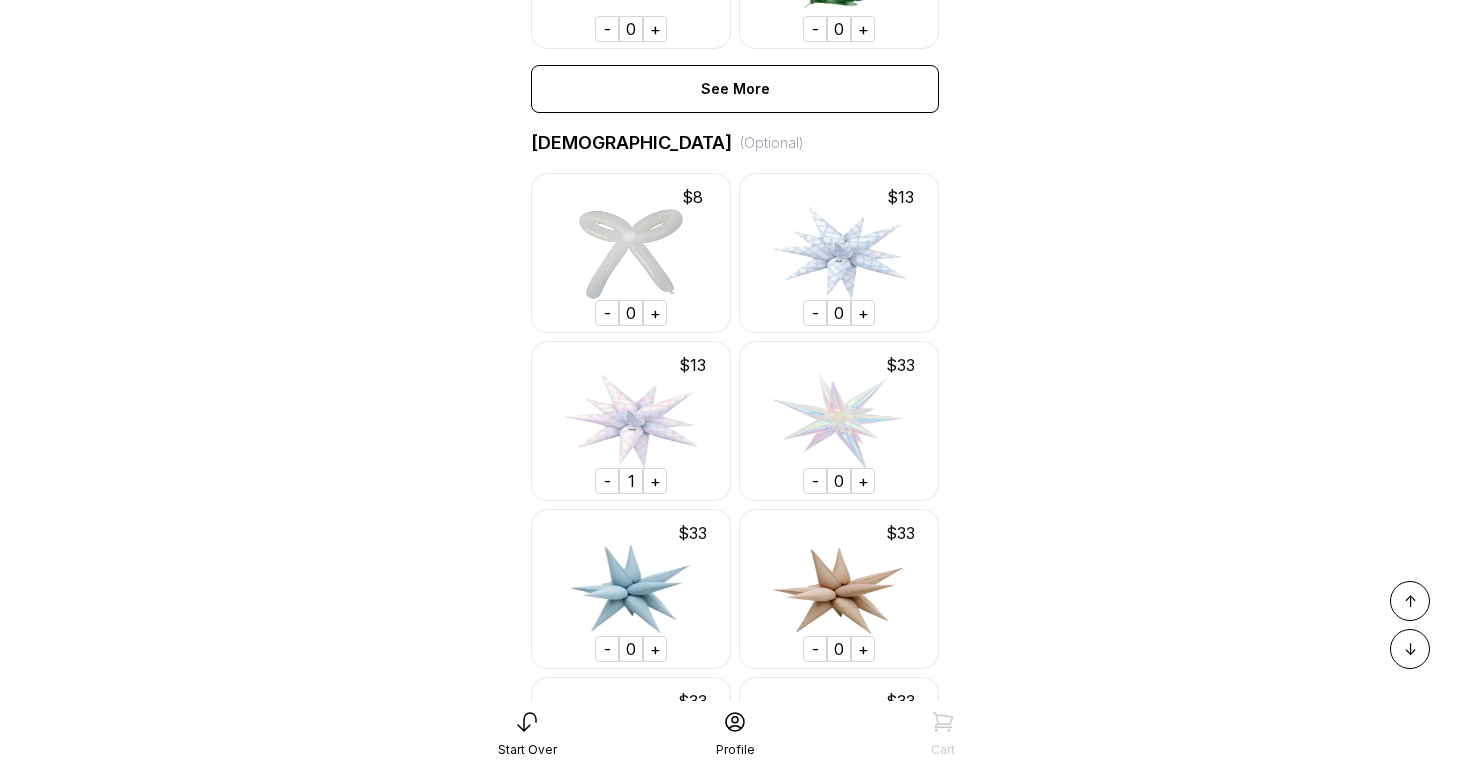click on "+" at bounding box center [655, 481] 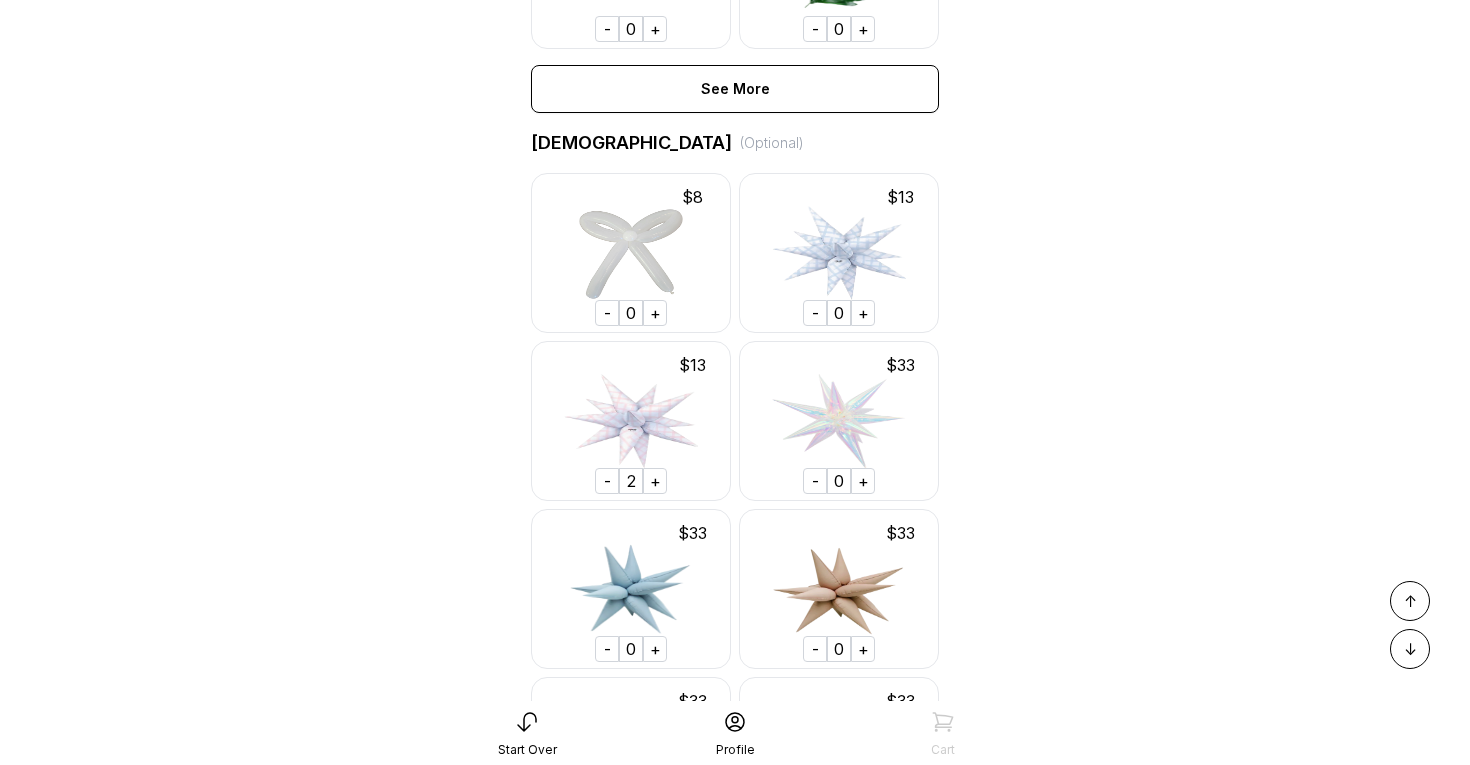 click on "+" at bounding box center (655, 481) 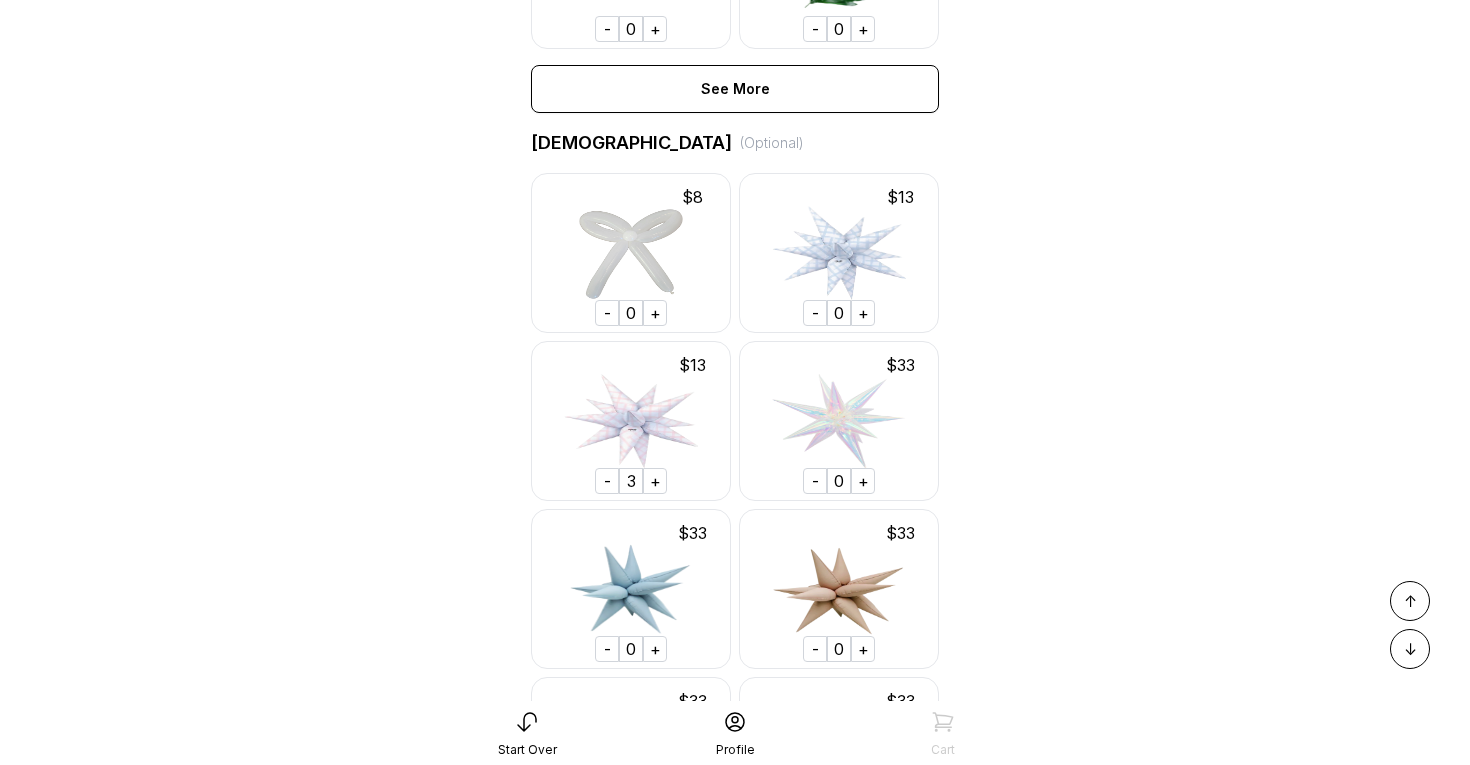 click on "+" at bounding box center (655, 481) 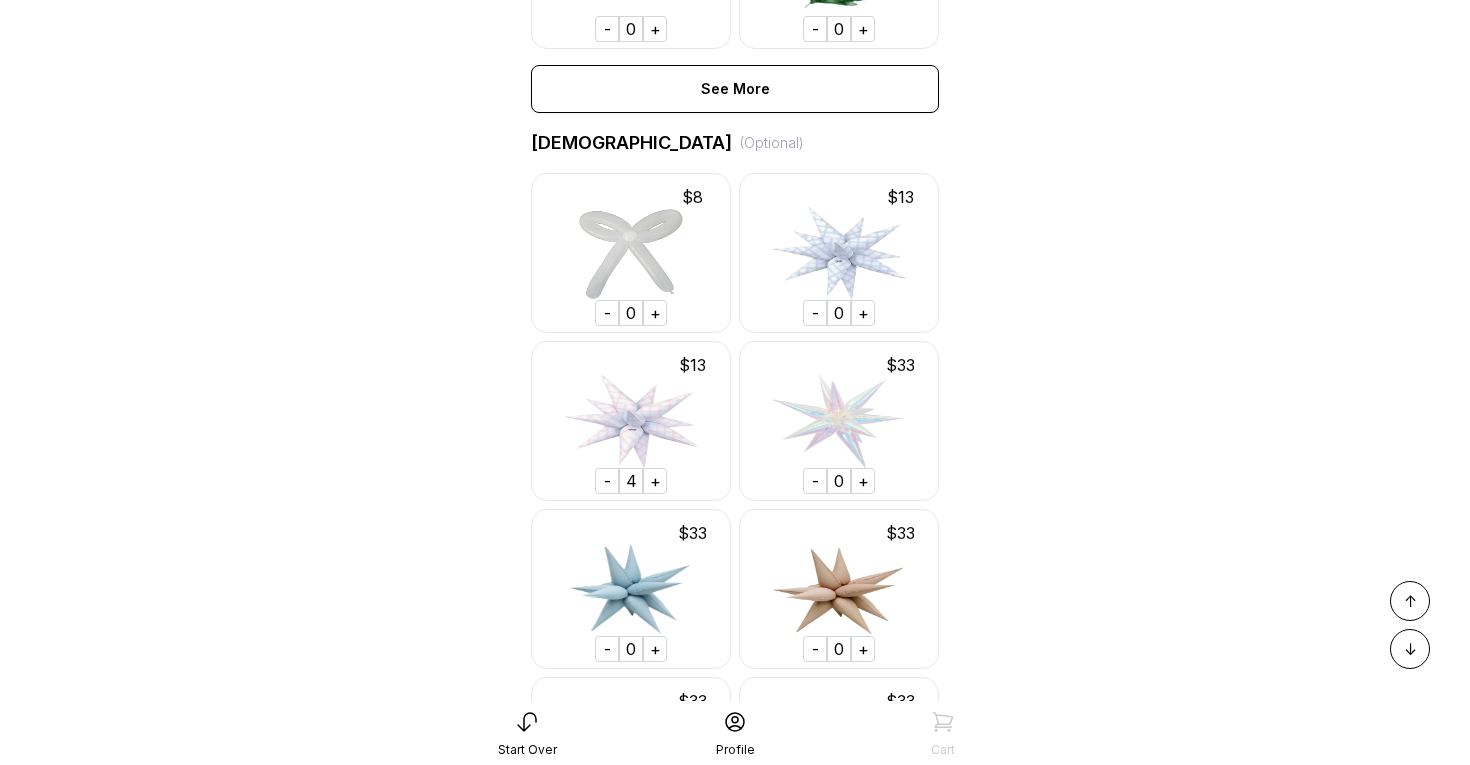 scroll, scrollTop: 1657, scrollLeft: 0, axis: vertical 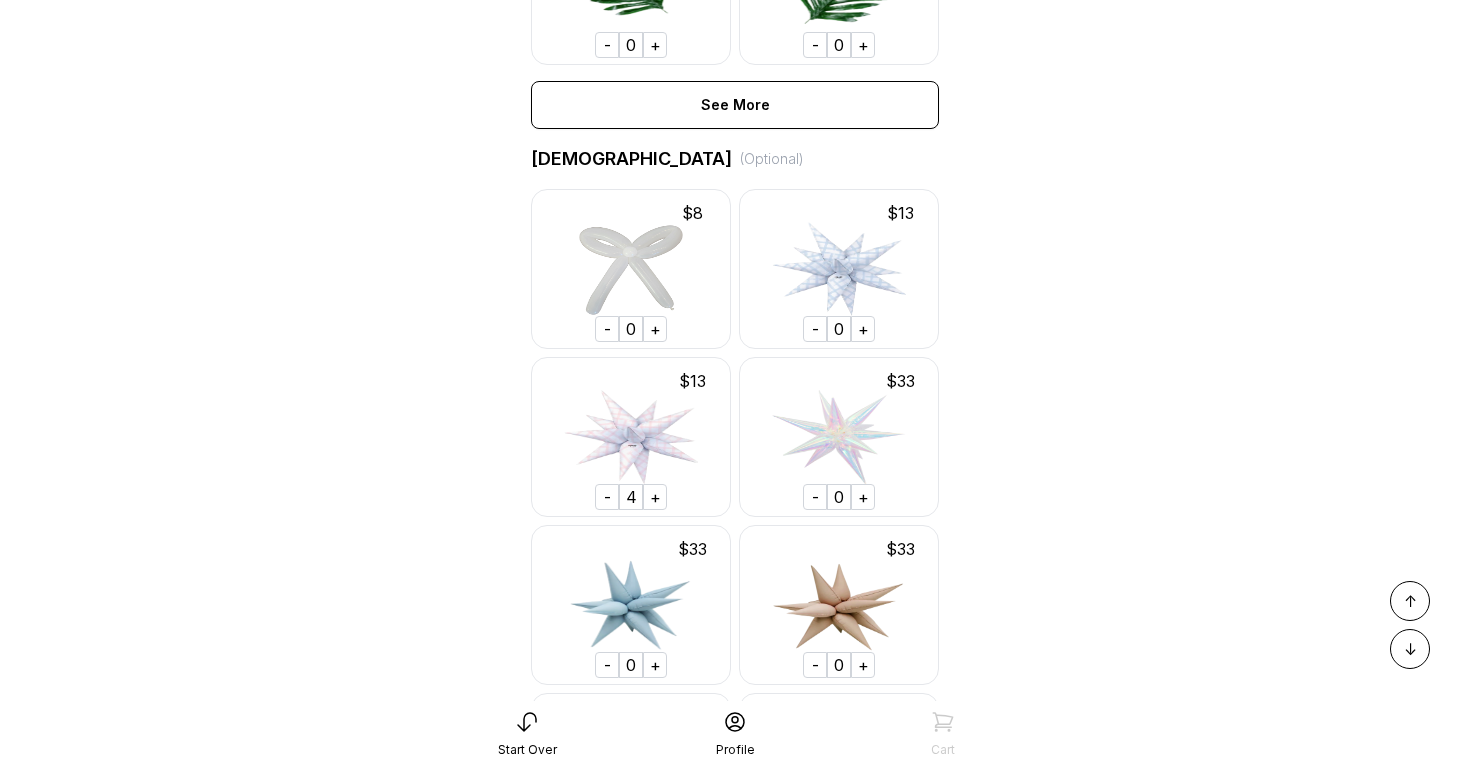 click on "-" at bounding box center [607, 497] 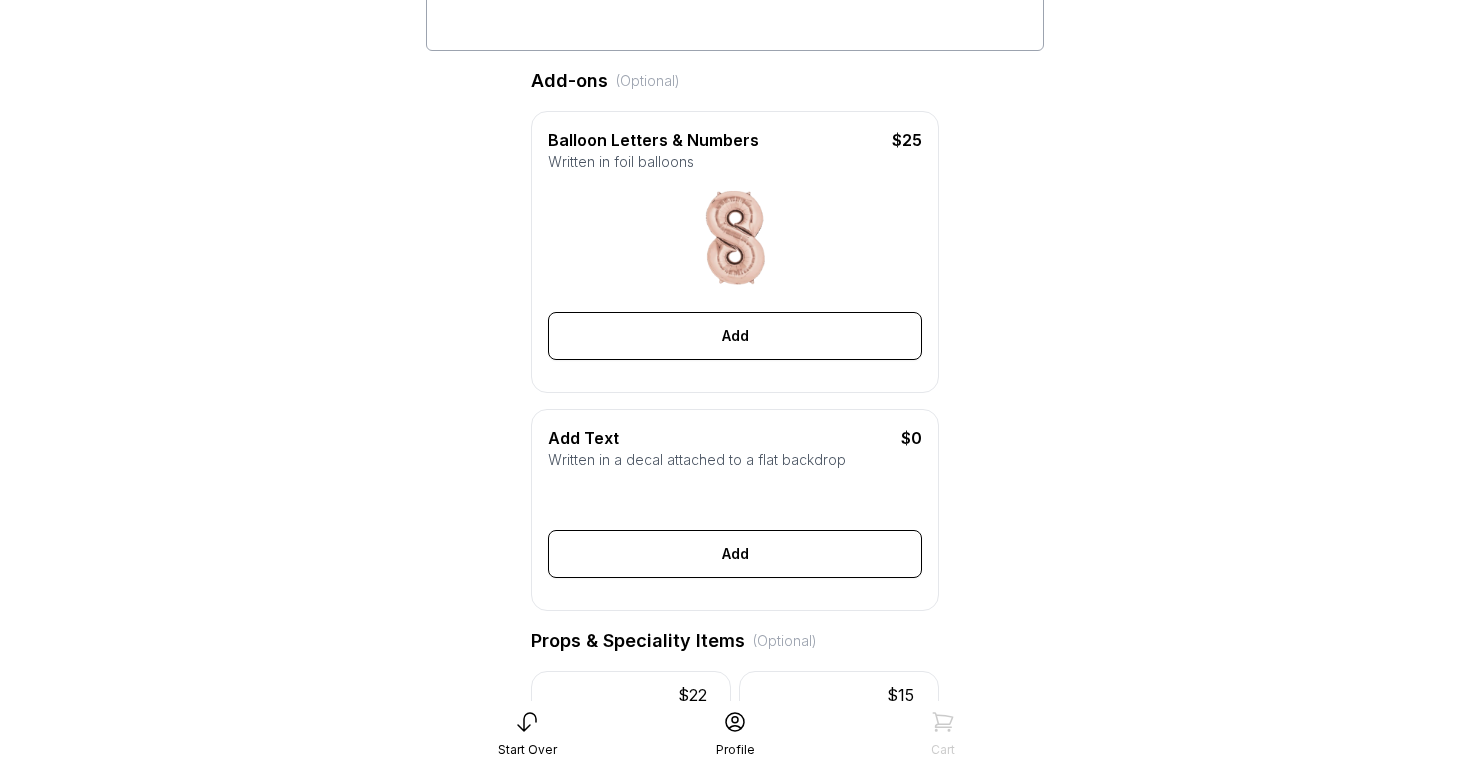scroll, scrollTop: 0, scrollLeft: 0, axis: both 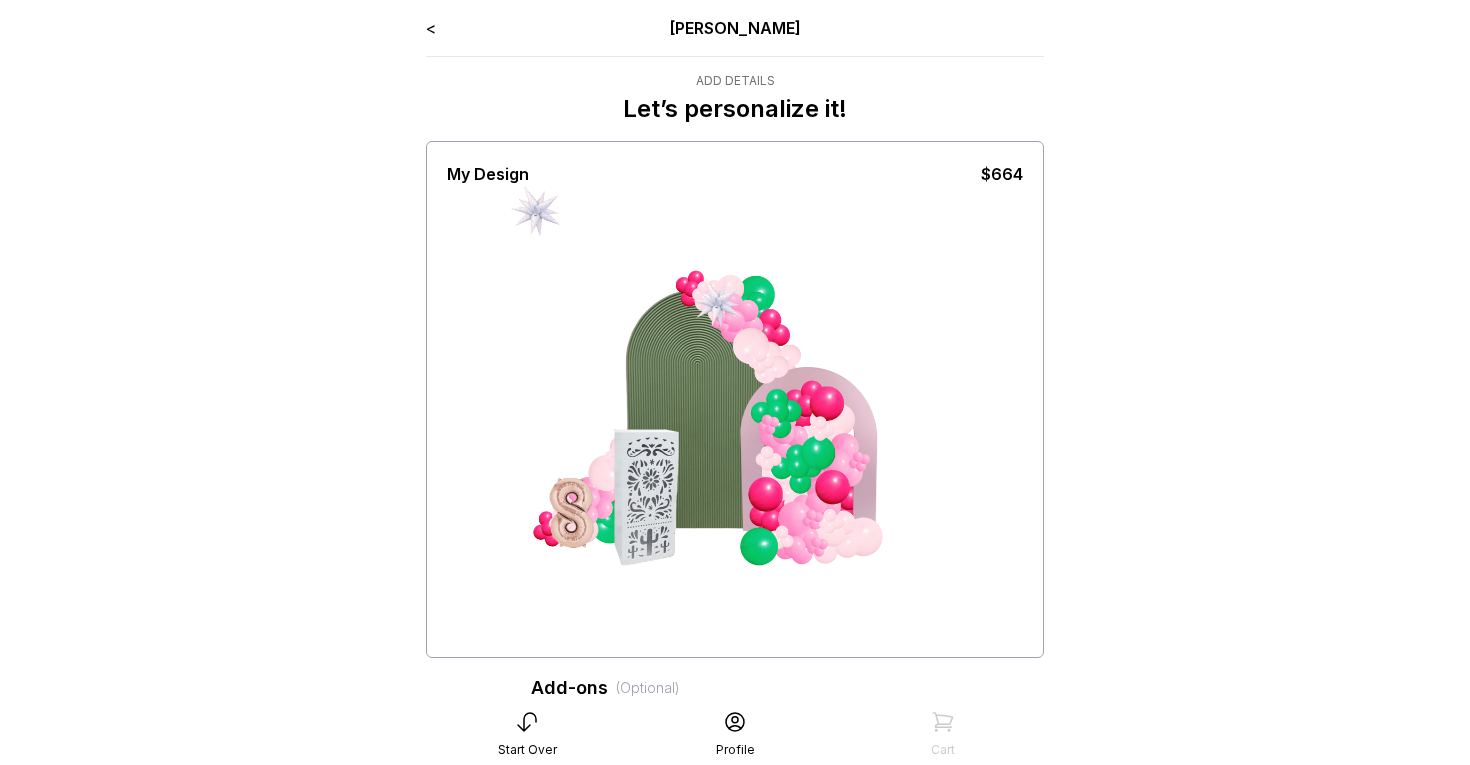 drag, startPoint x: 538, startPoint y: 213, endPoint x: 902, endPoint y: 402, distance: 410.14267 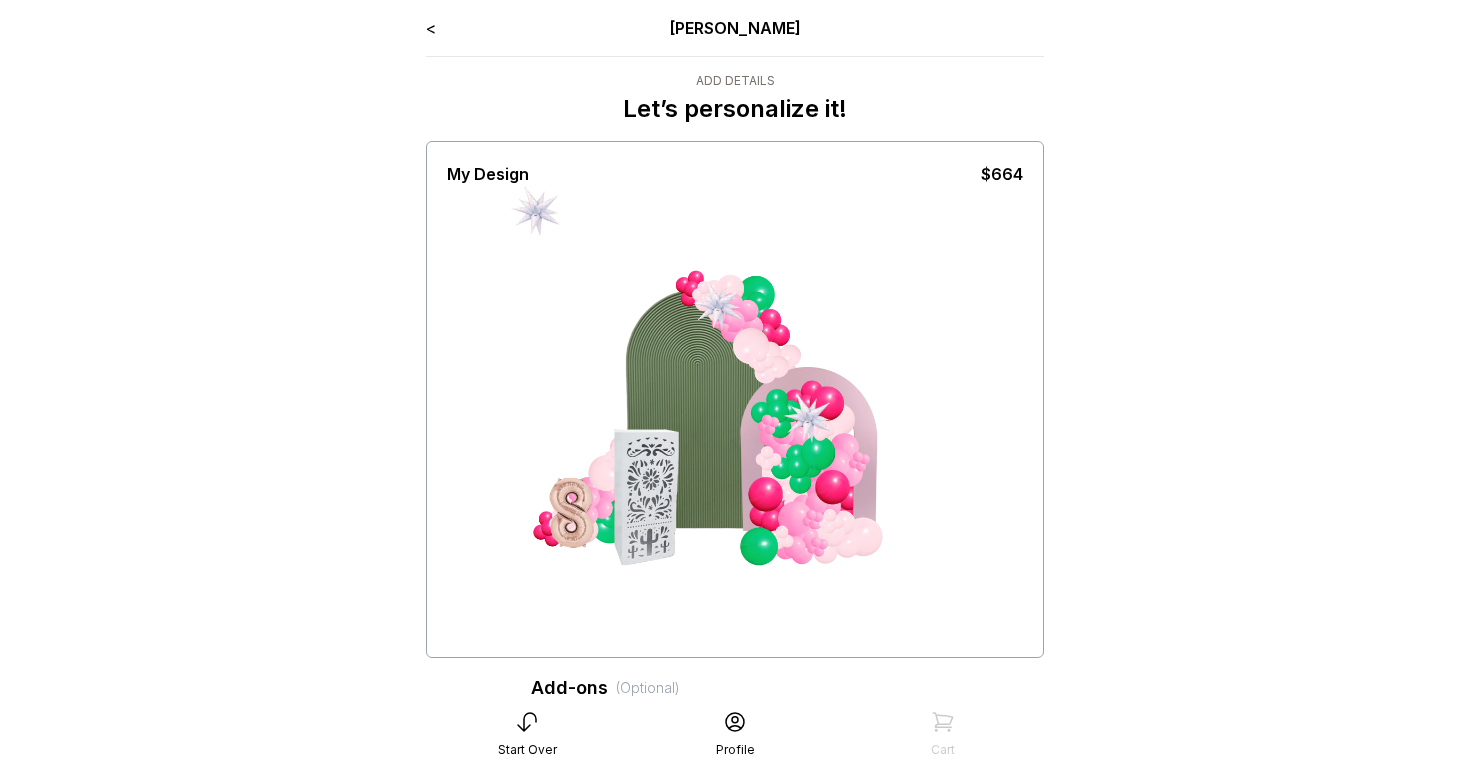 drag, startPoint x: 533, startPoint y: 215, endPoint x: 1077, endPoint y: 629, distance: 683.6168 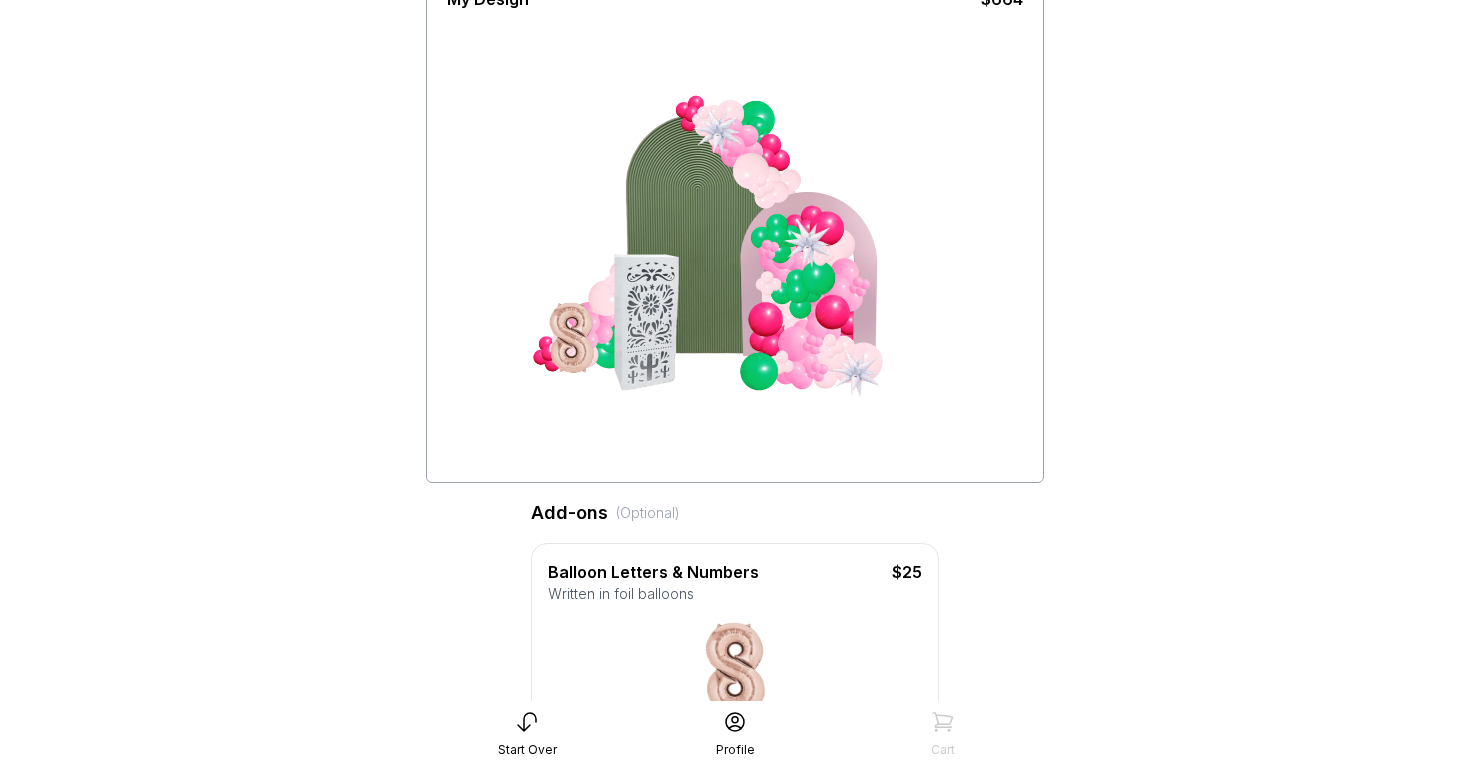 scroll, scrollTop: 313, scrollLeft: 0, axis: vertical 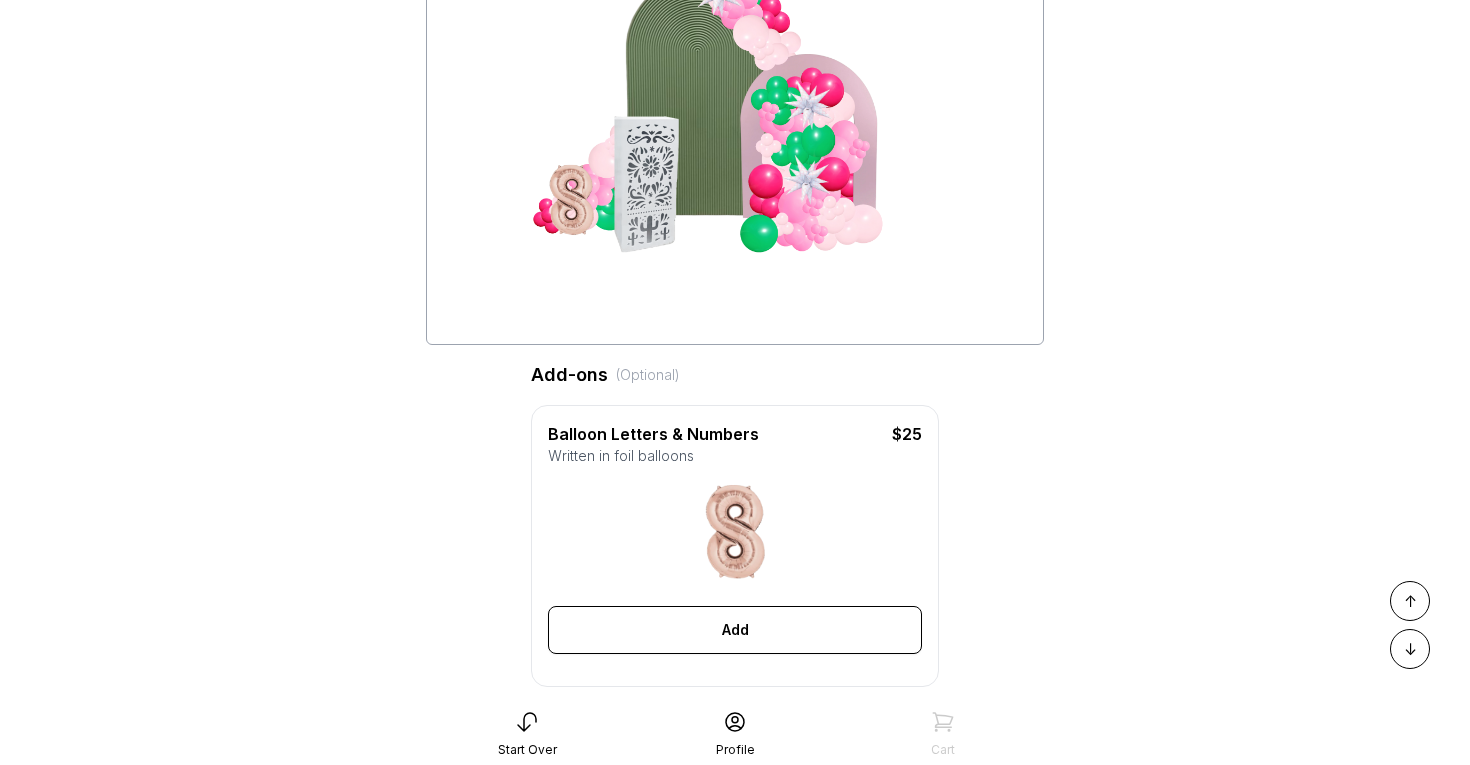 drag, startPoint x: 533, startPoint y: 217, endPoint x: 1074, endPoint y: 468, distance: 596.3908 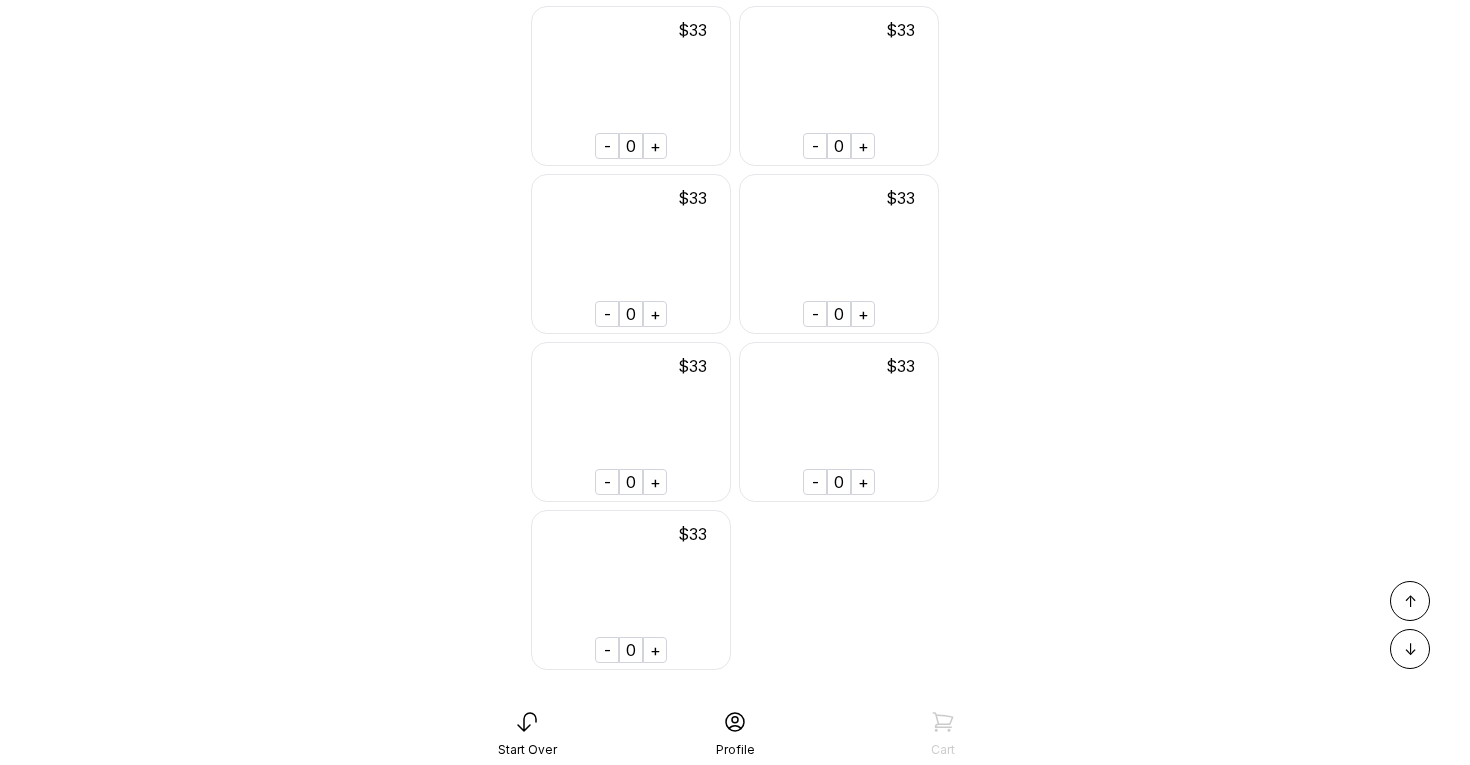 scroll, scrollTop: 6801, scrollLeft: 0, axis: vertical 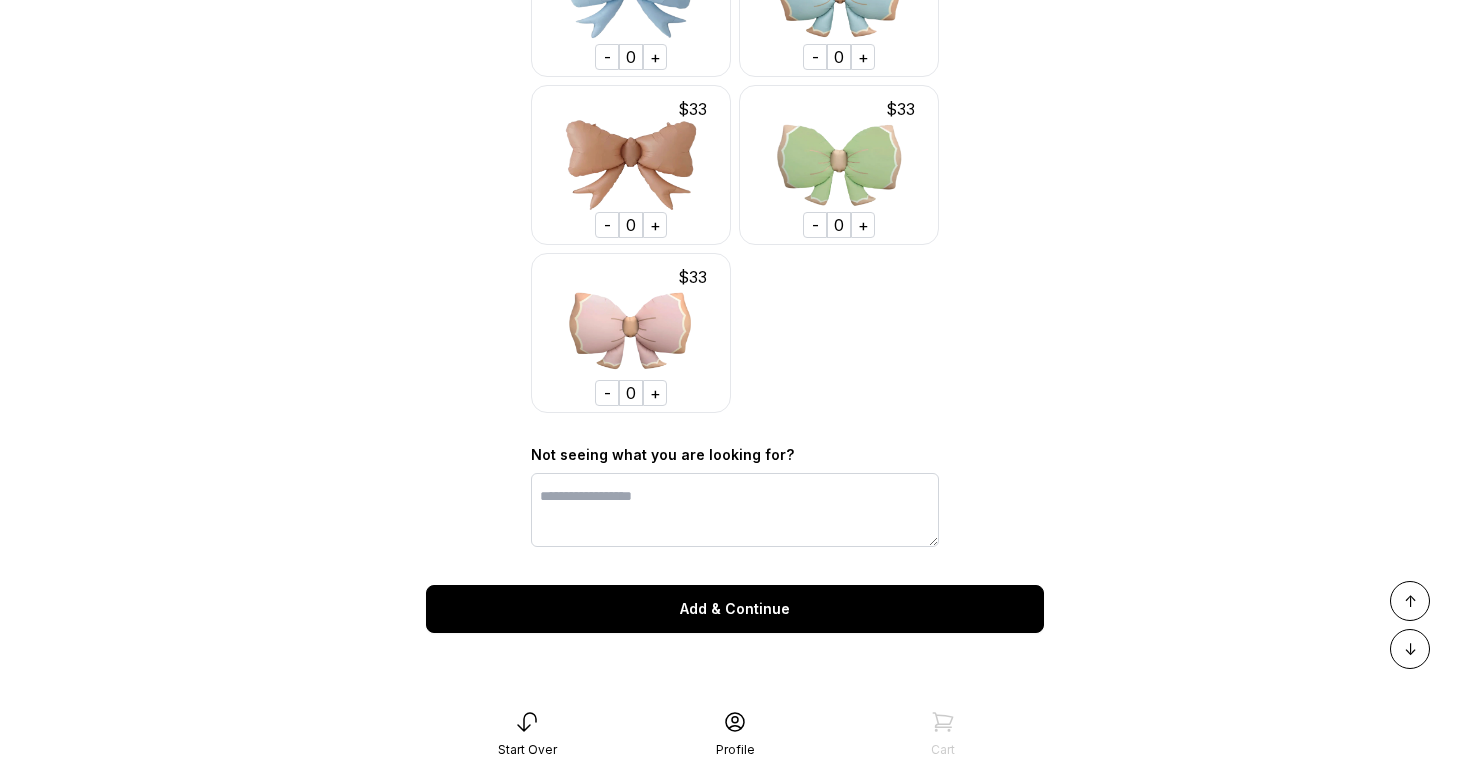 click on "Add & Continue" at bounding box center (735, 609) 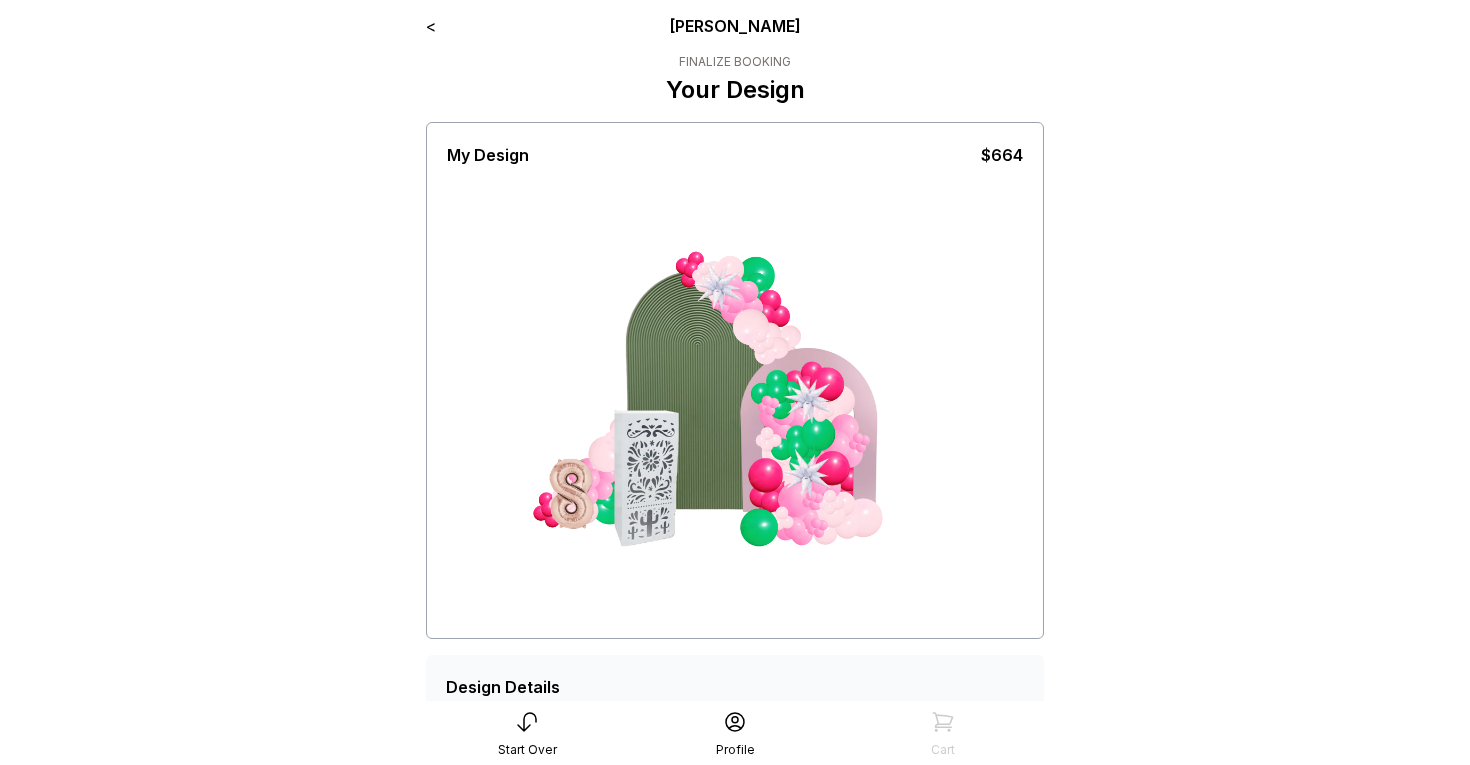 scroll, scrollTop: 0, scrollLeft: 0, axis: both 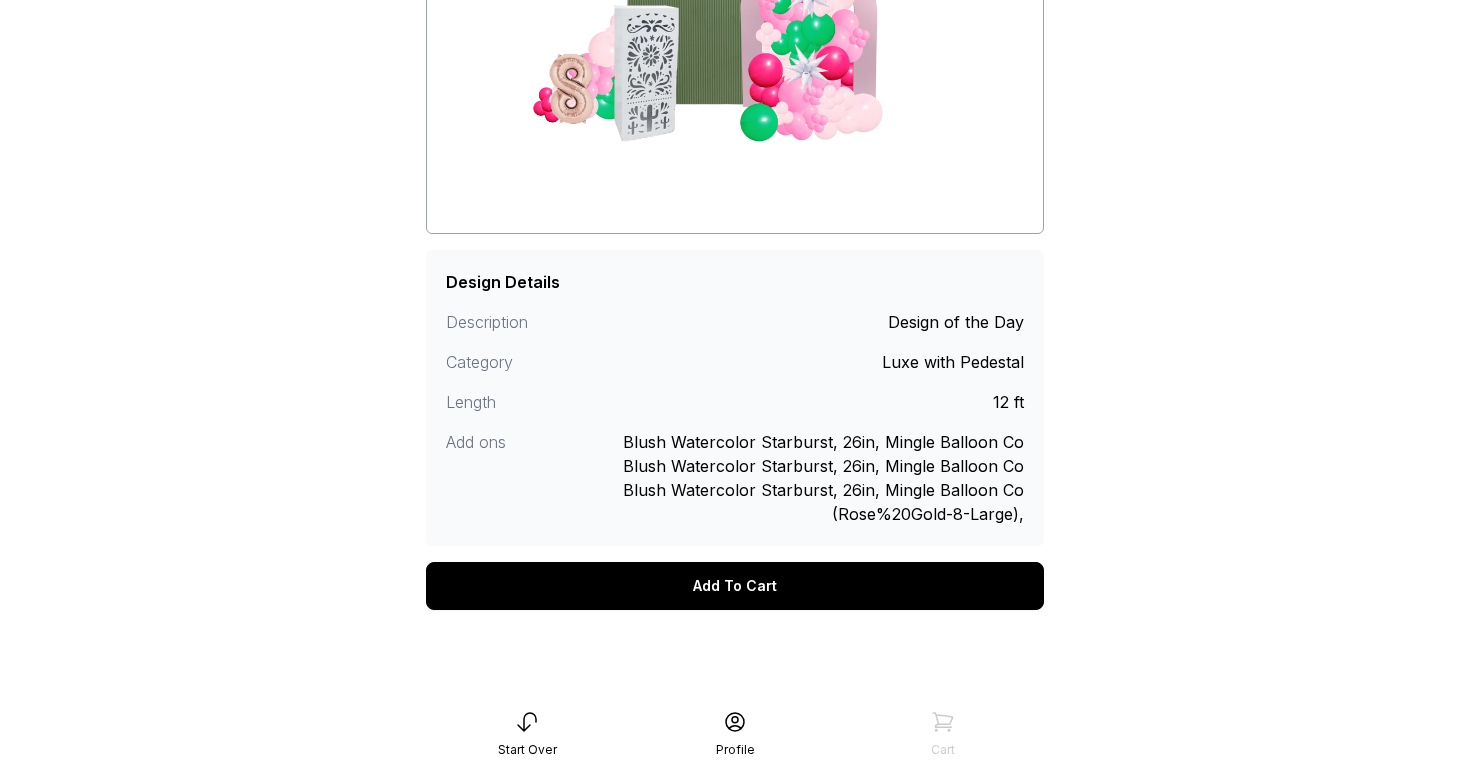 click on "Add To Cart" at bounding box center (735, 586) 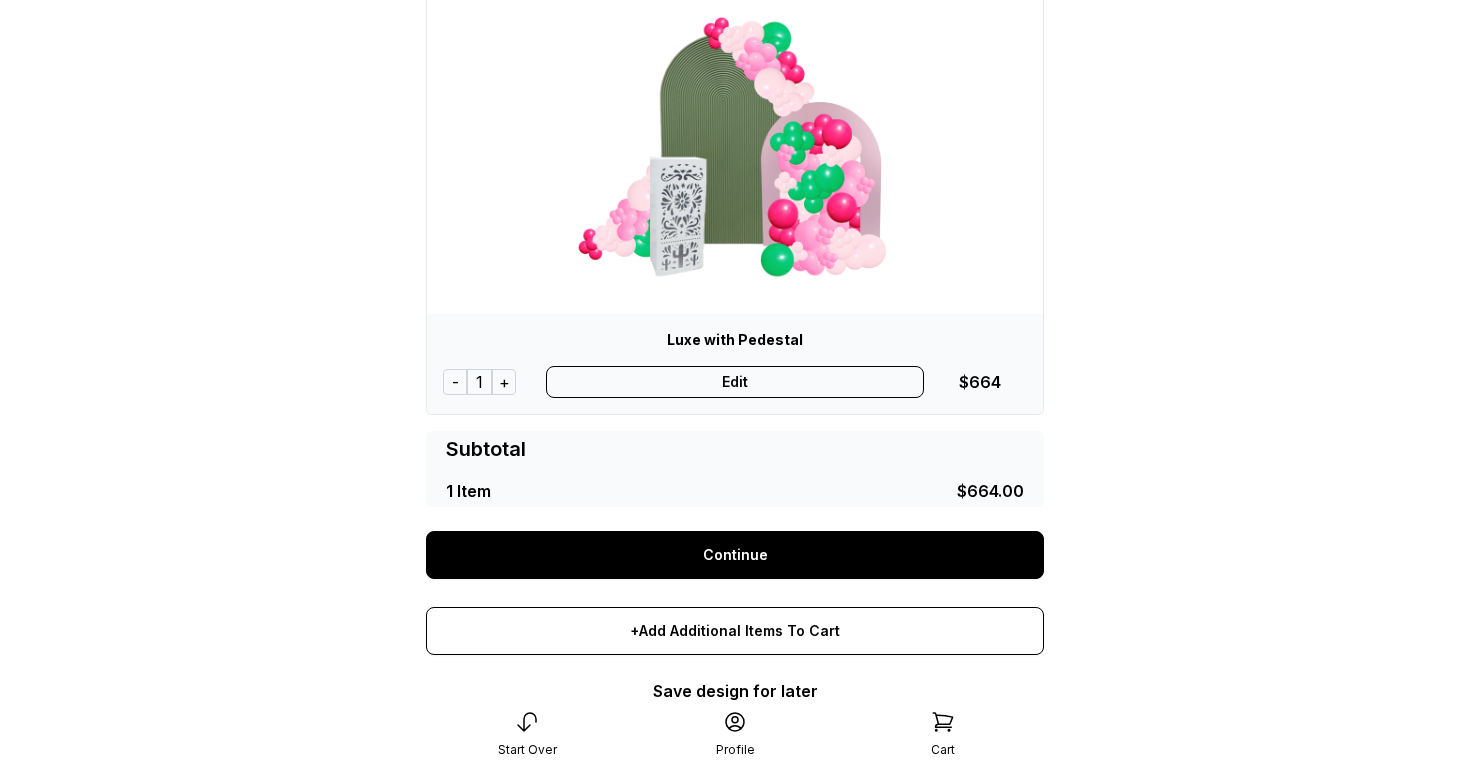 scroll, scrollTop: 192, scrollLeft: 0, axis: vertical 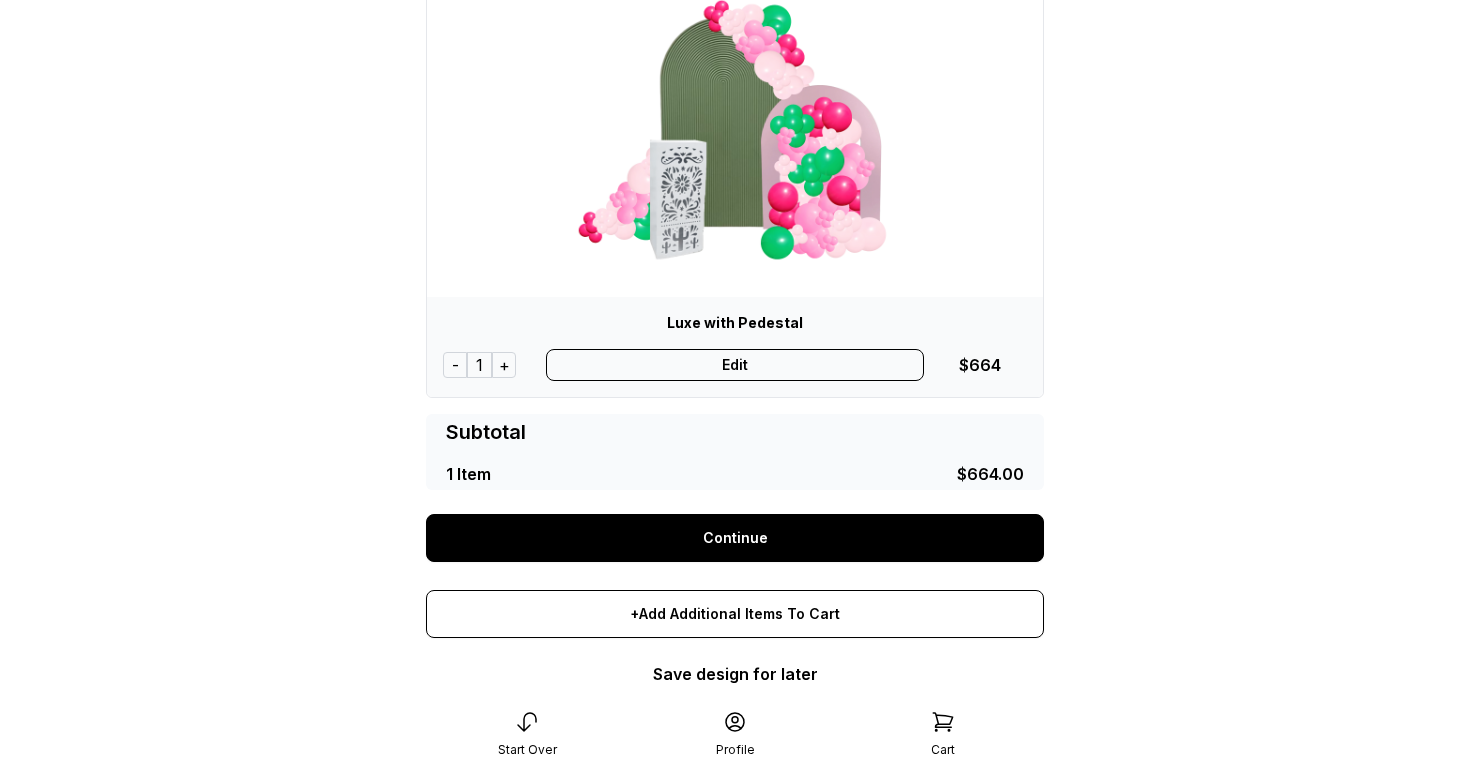 click on "Continue" at bounding box center [735, 538] 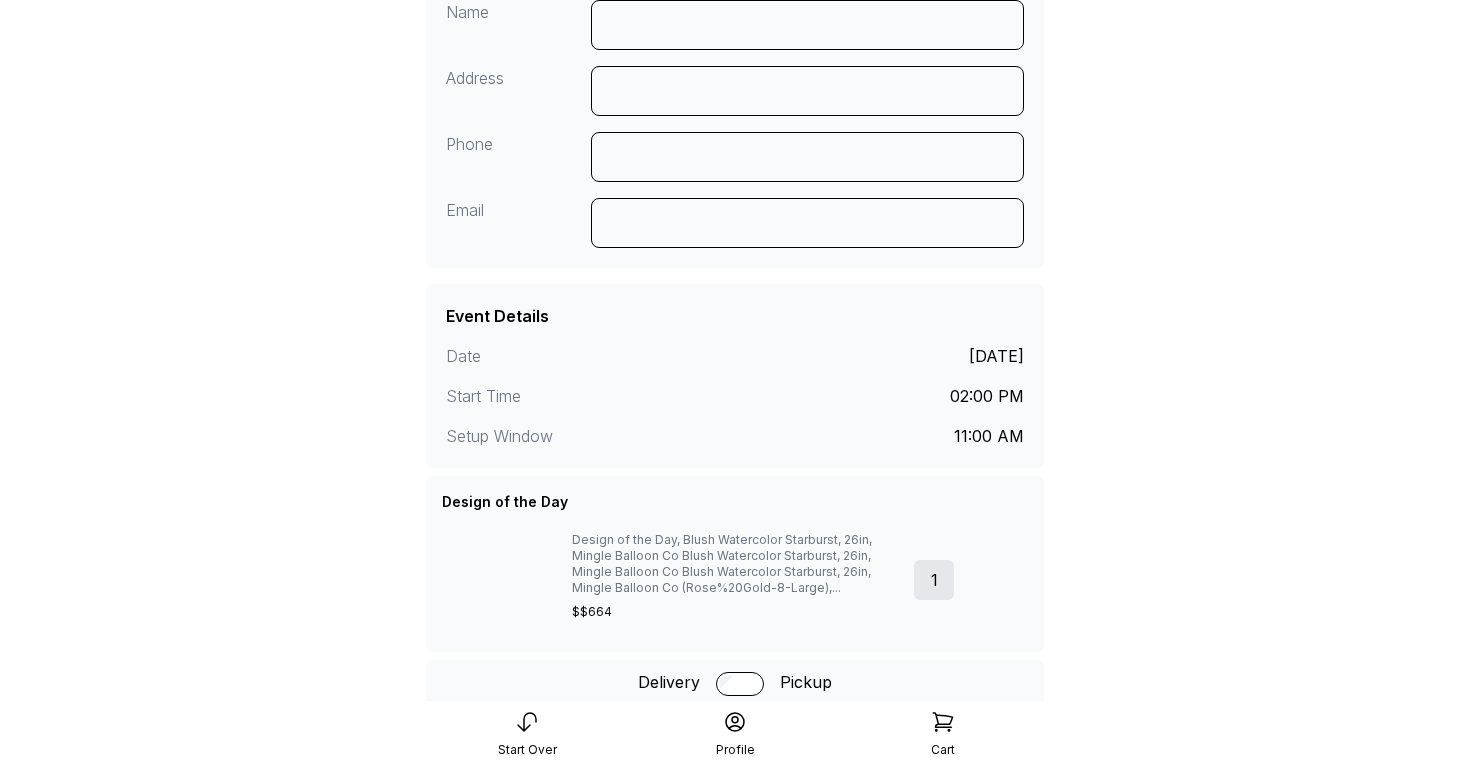 scroll, scrollTop: 0, scrollLeft: 0, axis: both 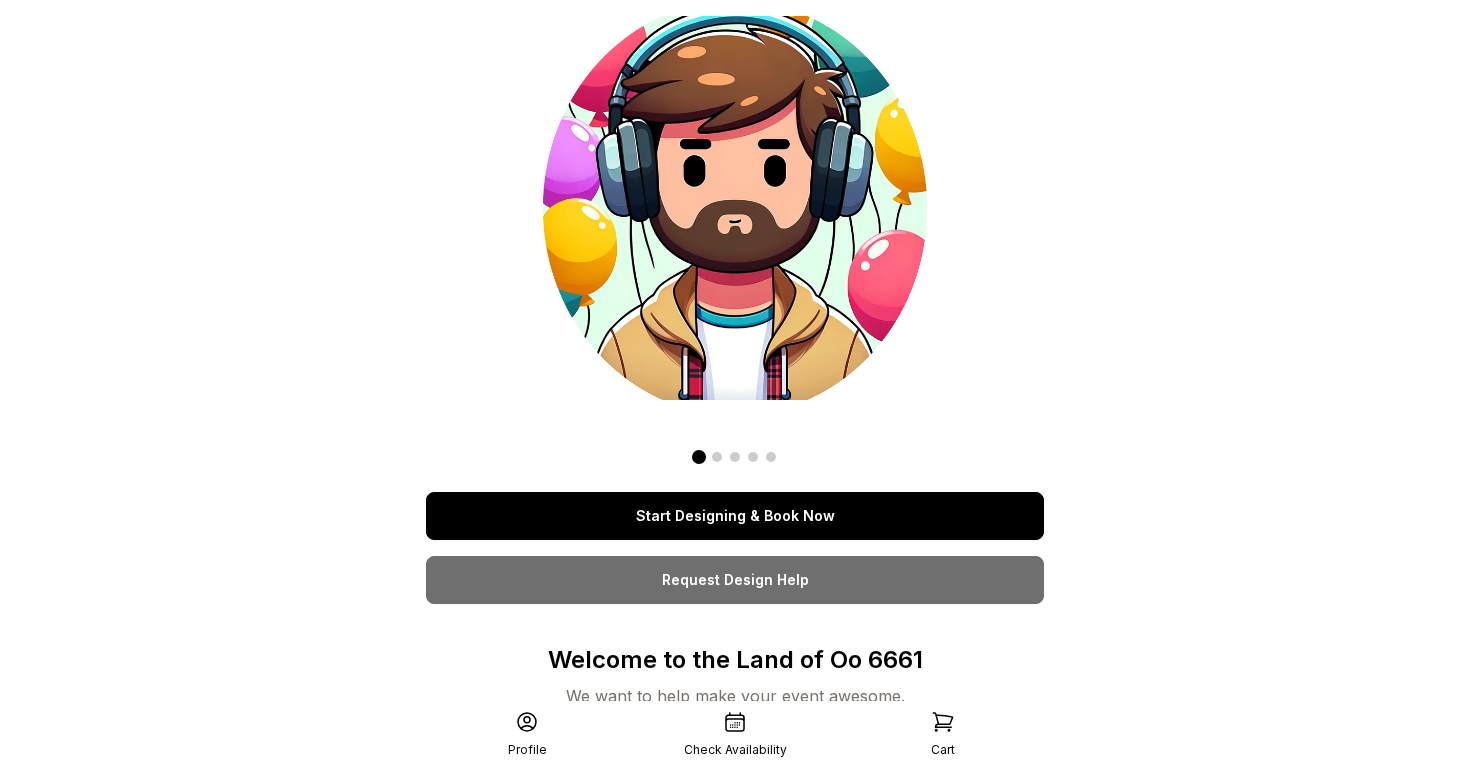 click on "Cart" at bounding box center [943, 734] 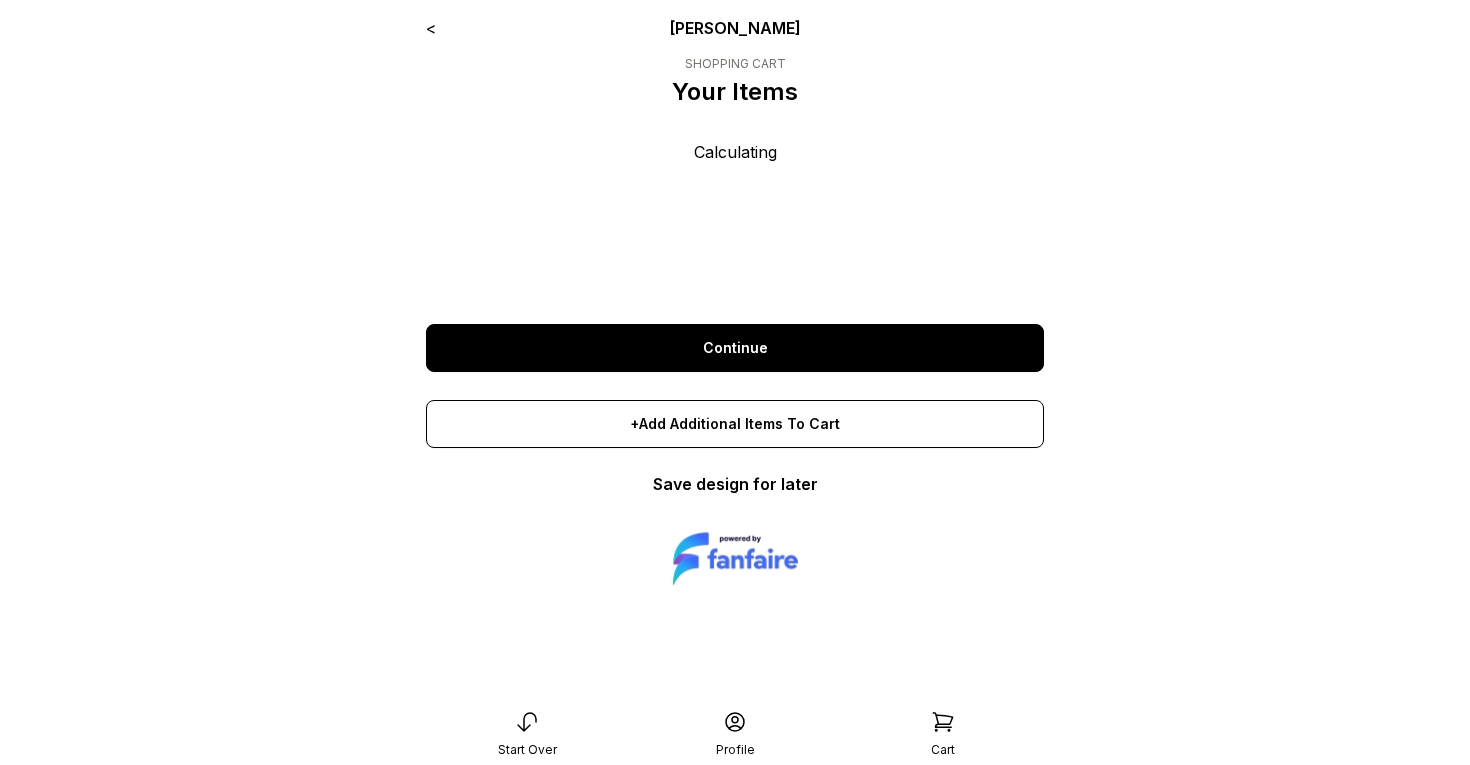 scroll, scrollTop: 0, scrollLeft: 0, axis: both 